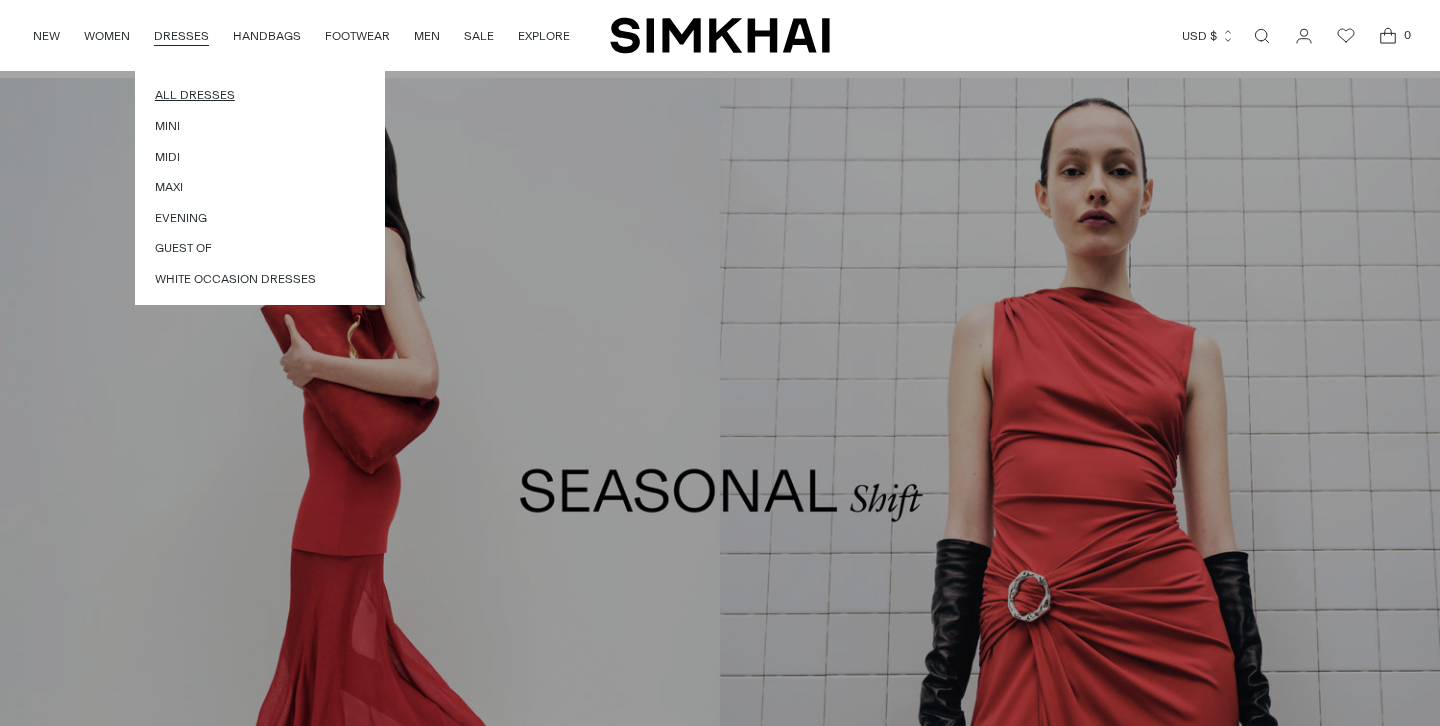 scroll, scrollTop: 825, scrollLeft: 0, axis: vertical 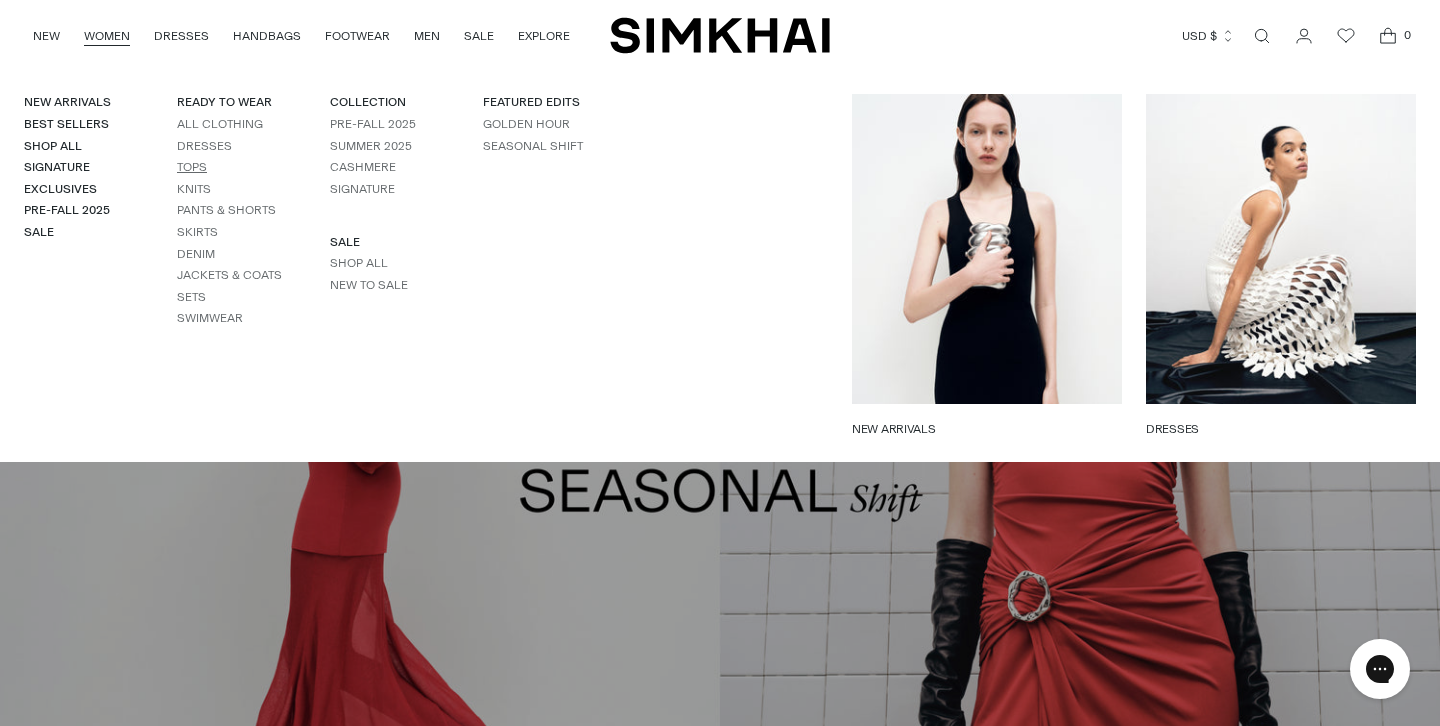 click on "Tops" at bounding box center [192, 167] 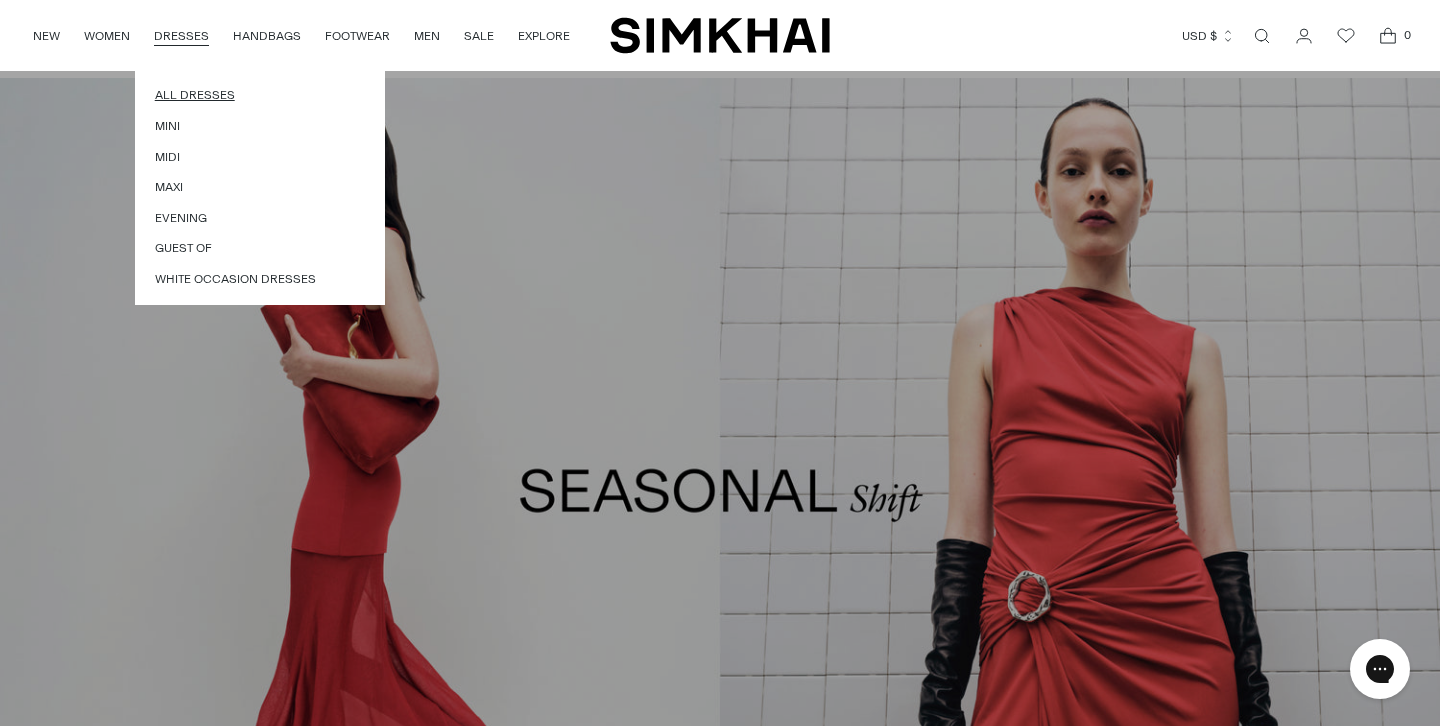 click on "All Dresses" at bounding box center (260, 95) 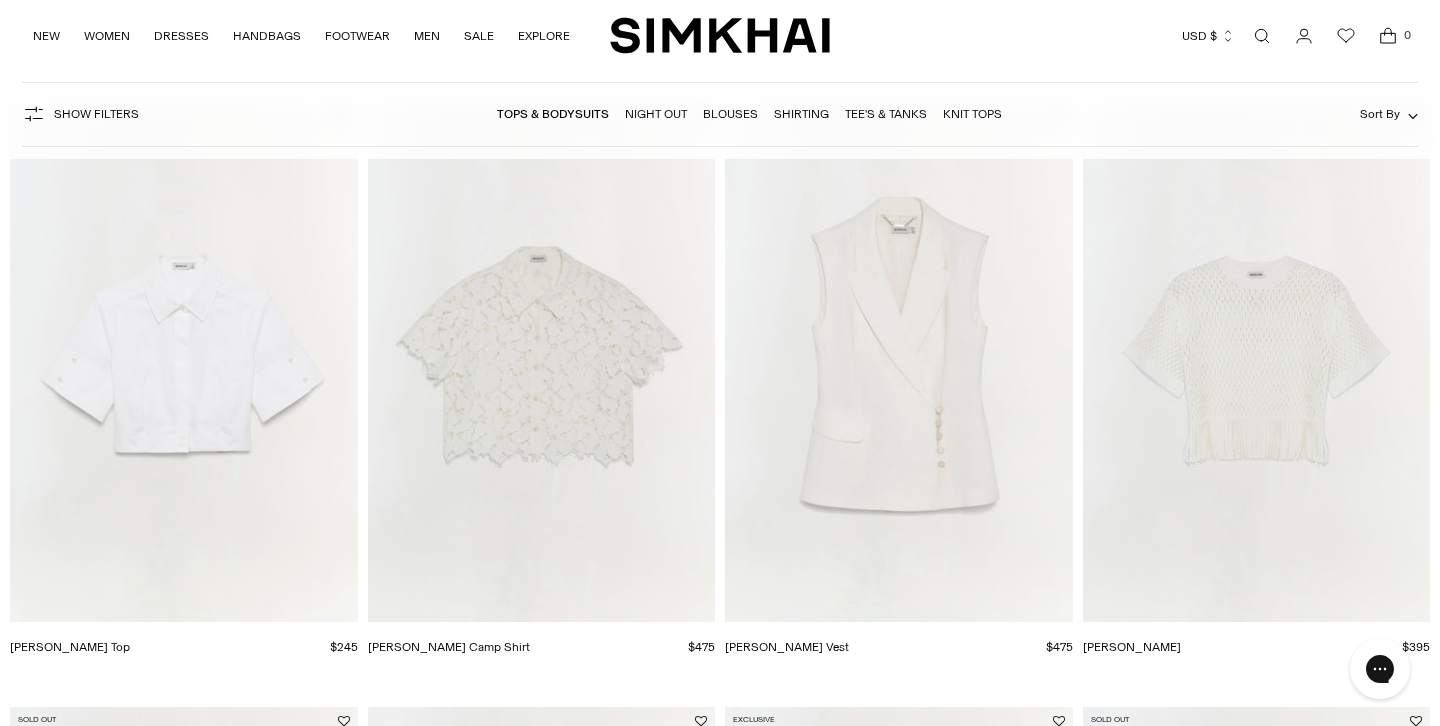 scroll, scrollTop: 0, scrollLeft: 0, axis: both 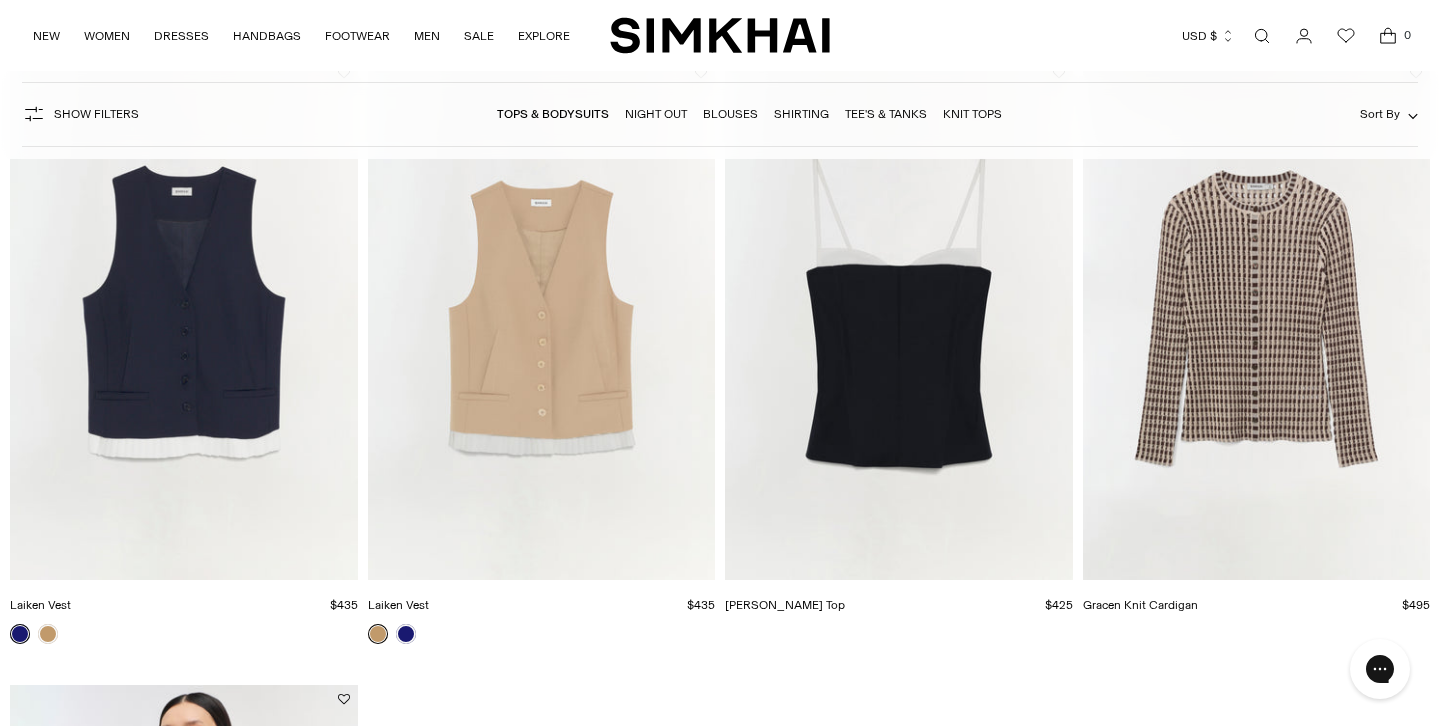 click at bounding box center [0, 0] 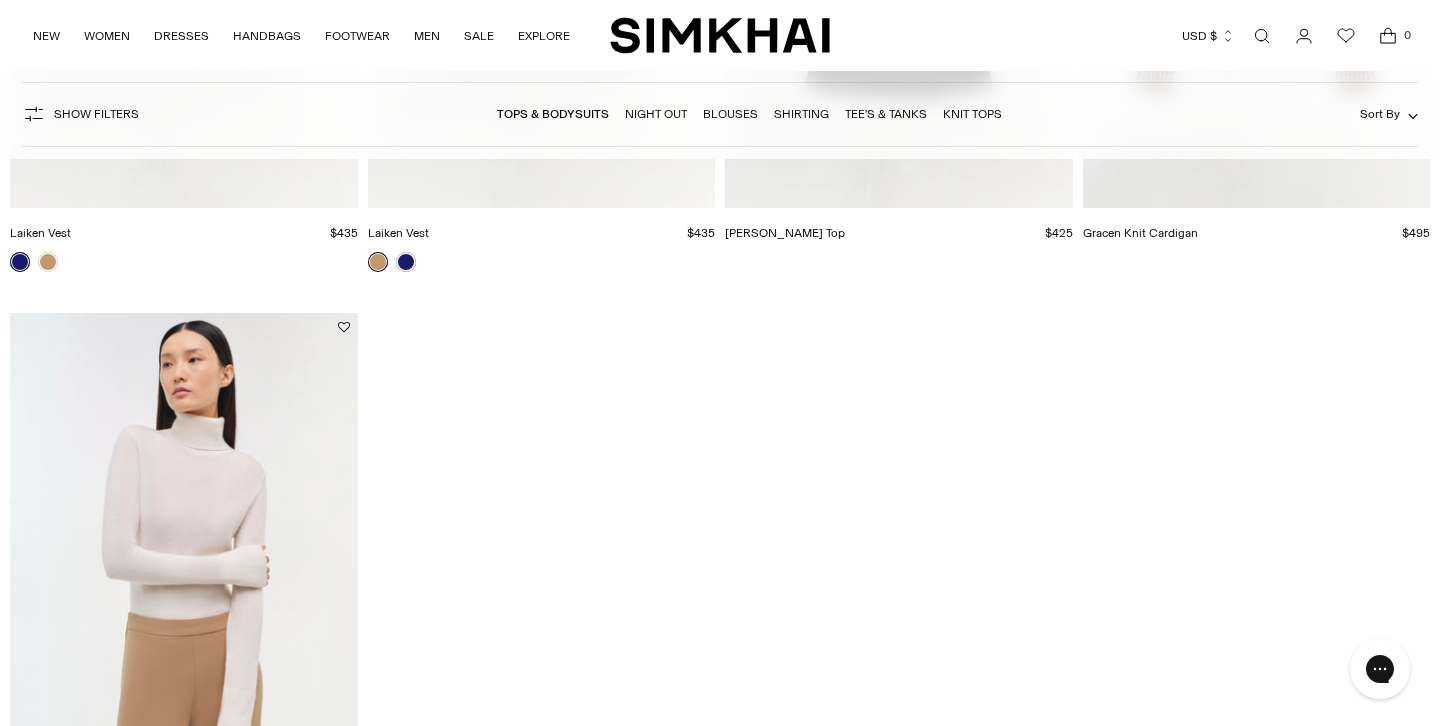 scroll, scrollTop: 19946, scrollLeft: 0, axis: vertical 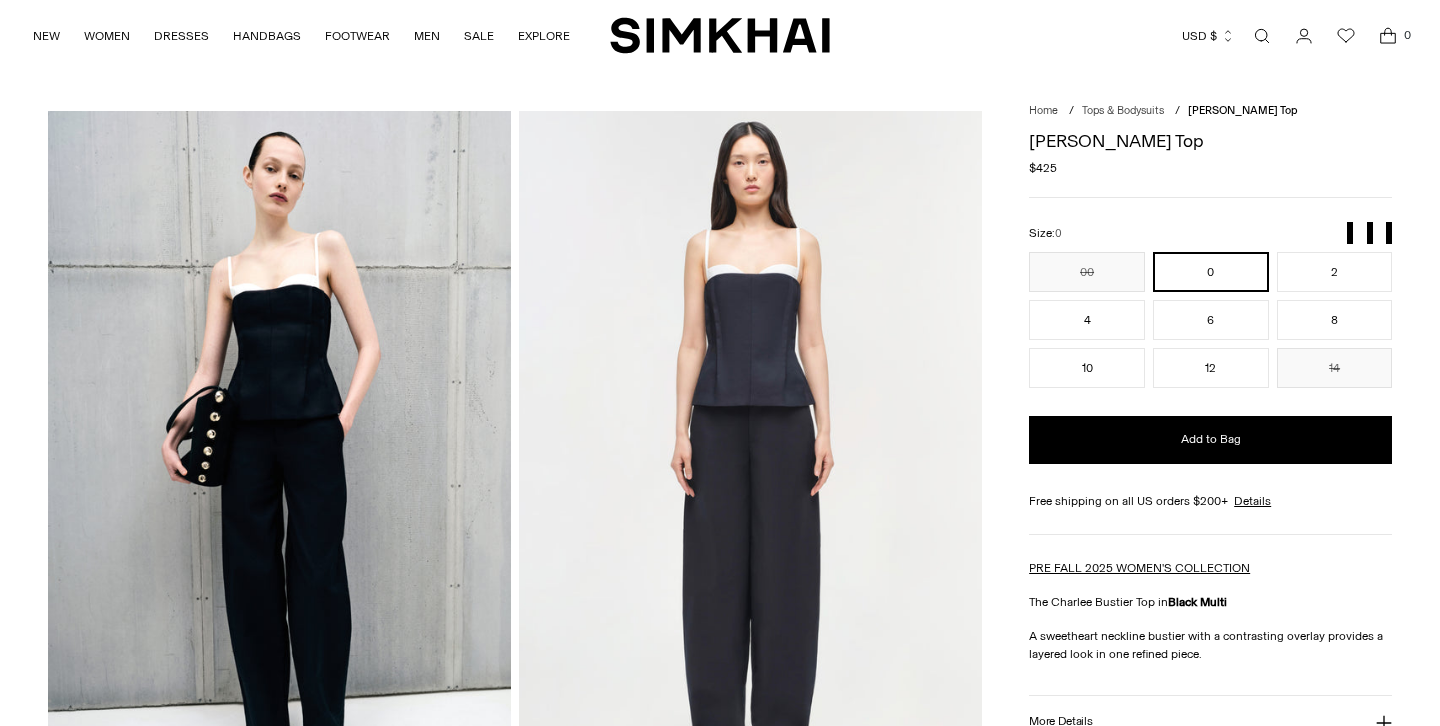 click at bounding box center [750, 458] 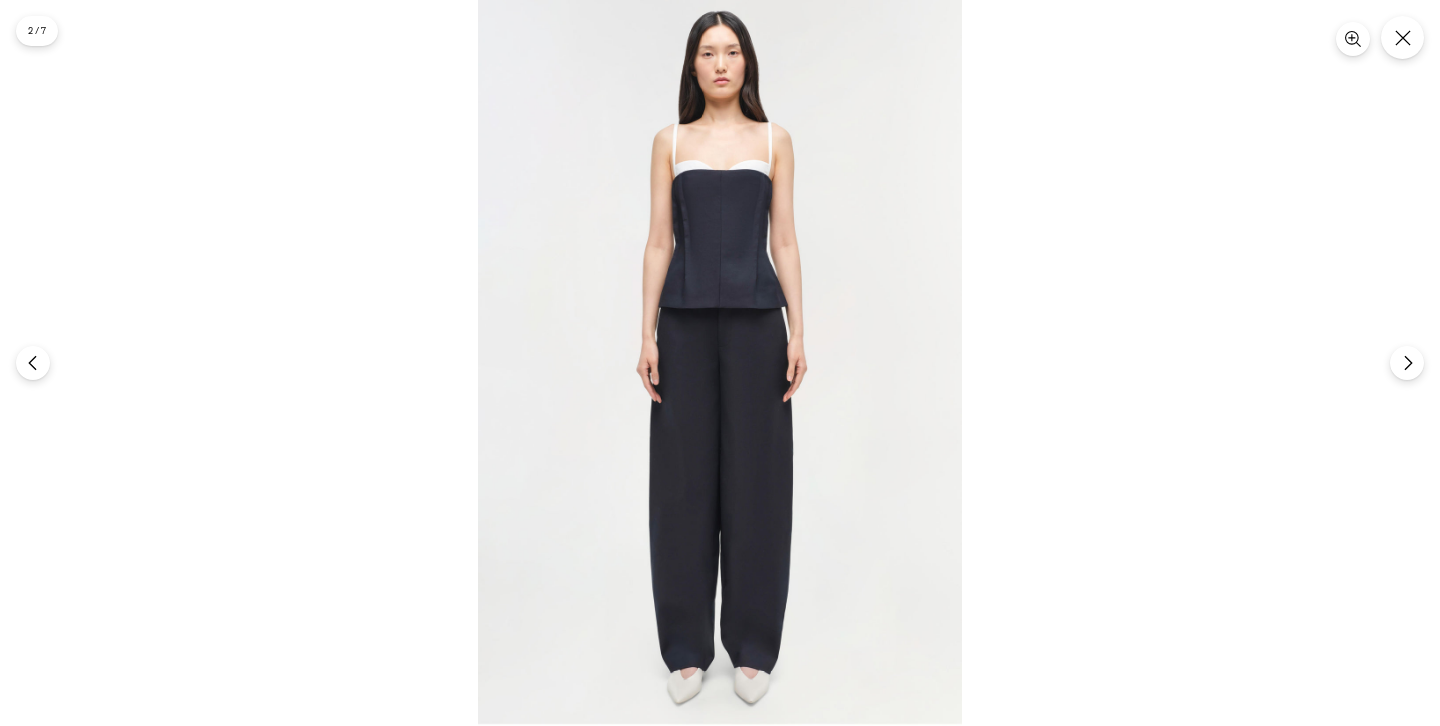 drag, startPoint x: 947, startPoint y: 263, endPoint x: 810, endPoint y: 322, distance: 149.16434 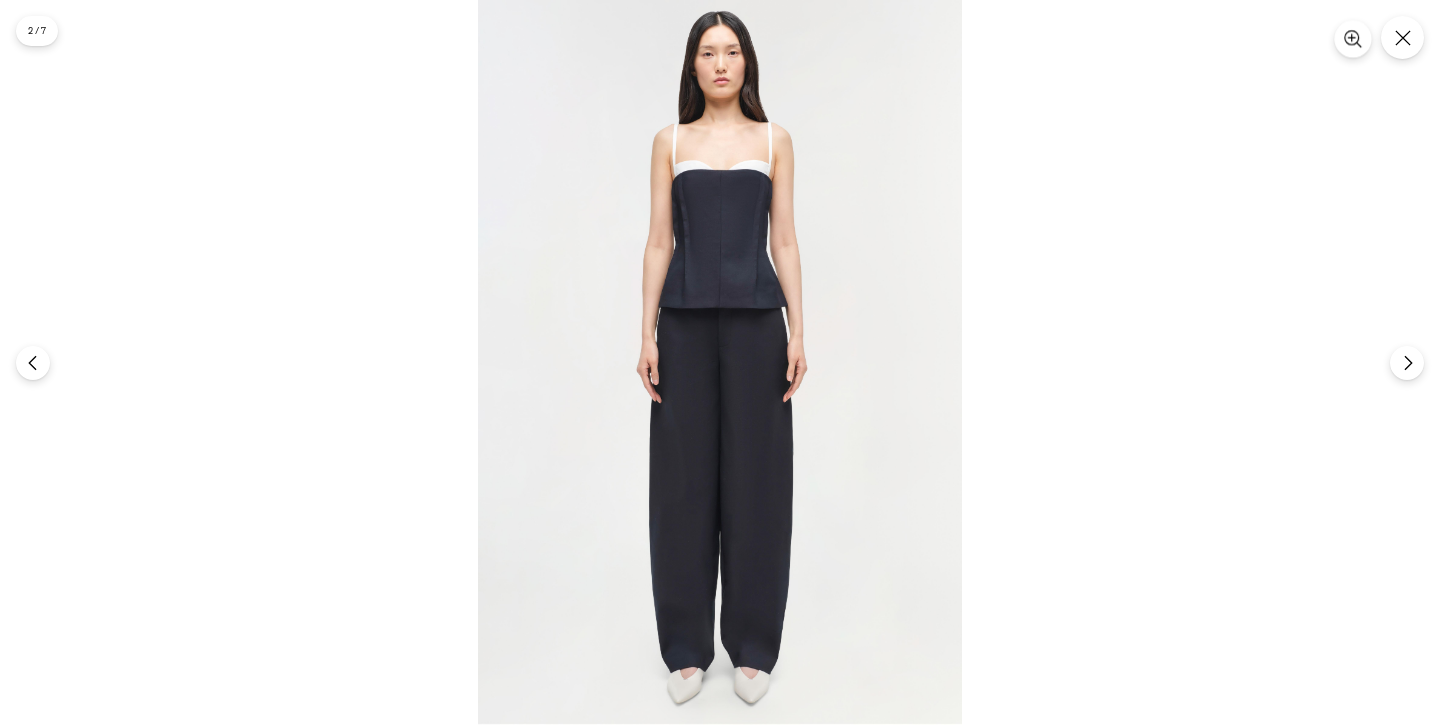 click at bounding box center [1352, 38] 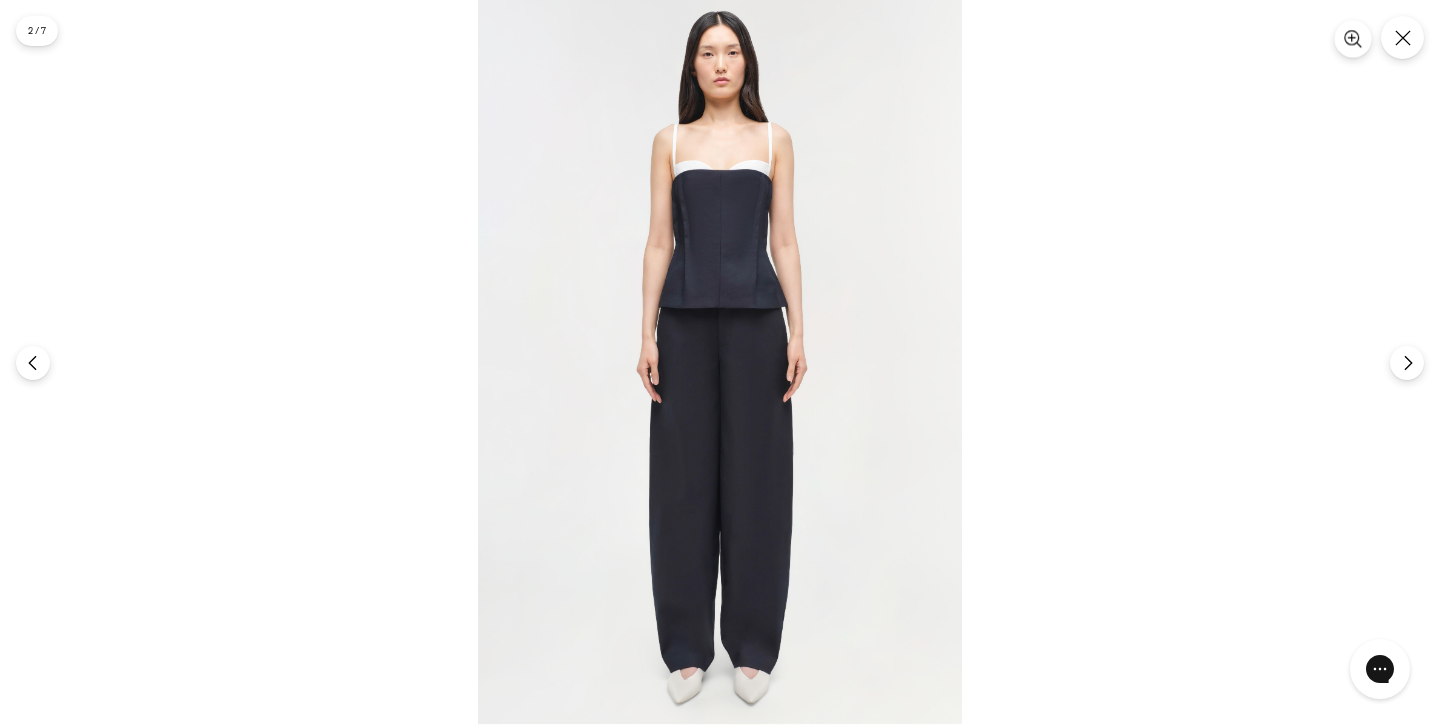 scroll, scrollTop: 0, scrollLeft: 0, axis: both 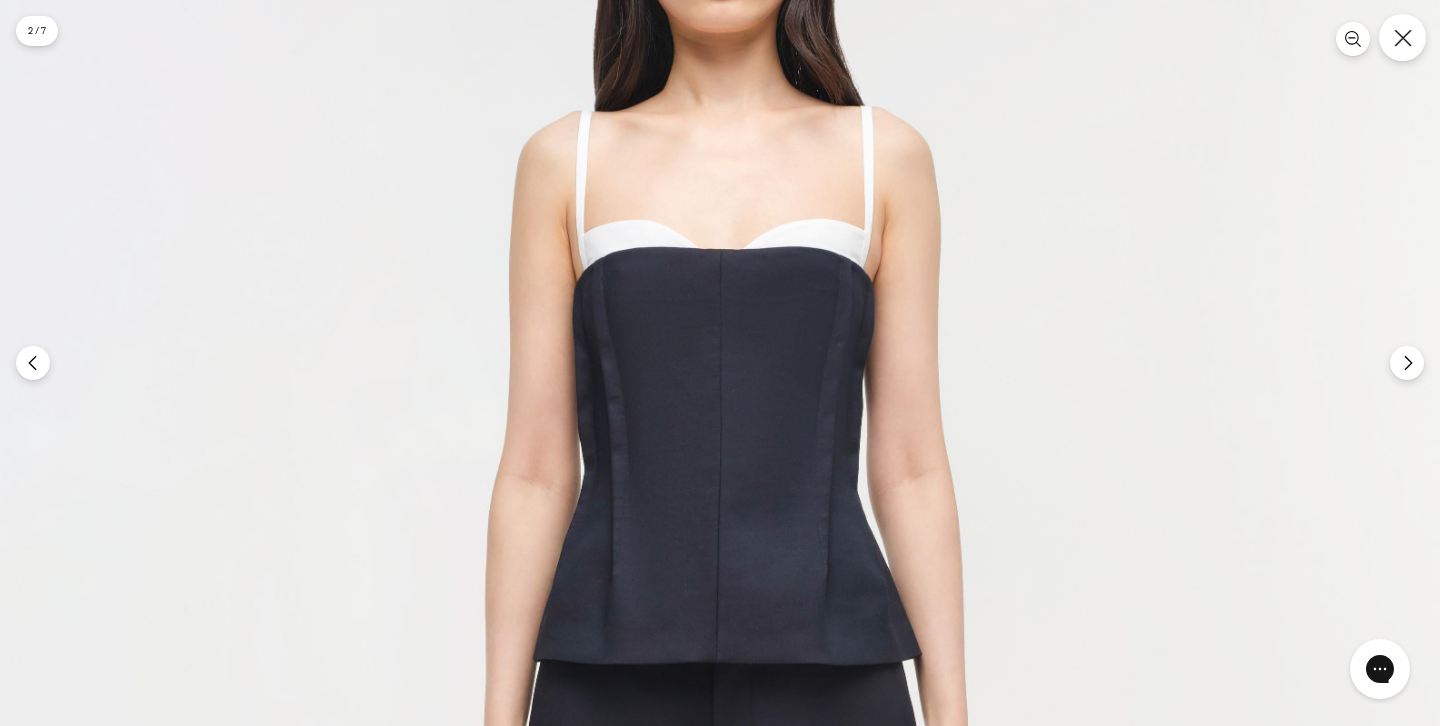 click 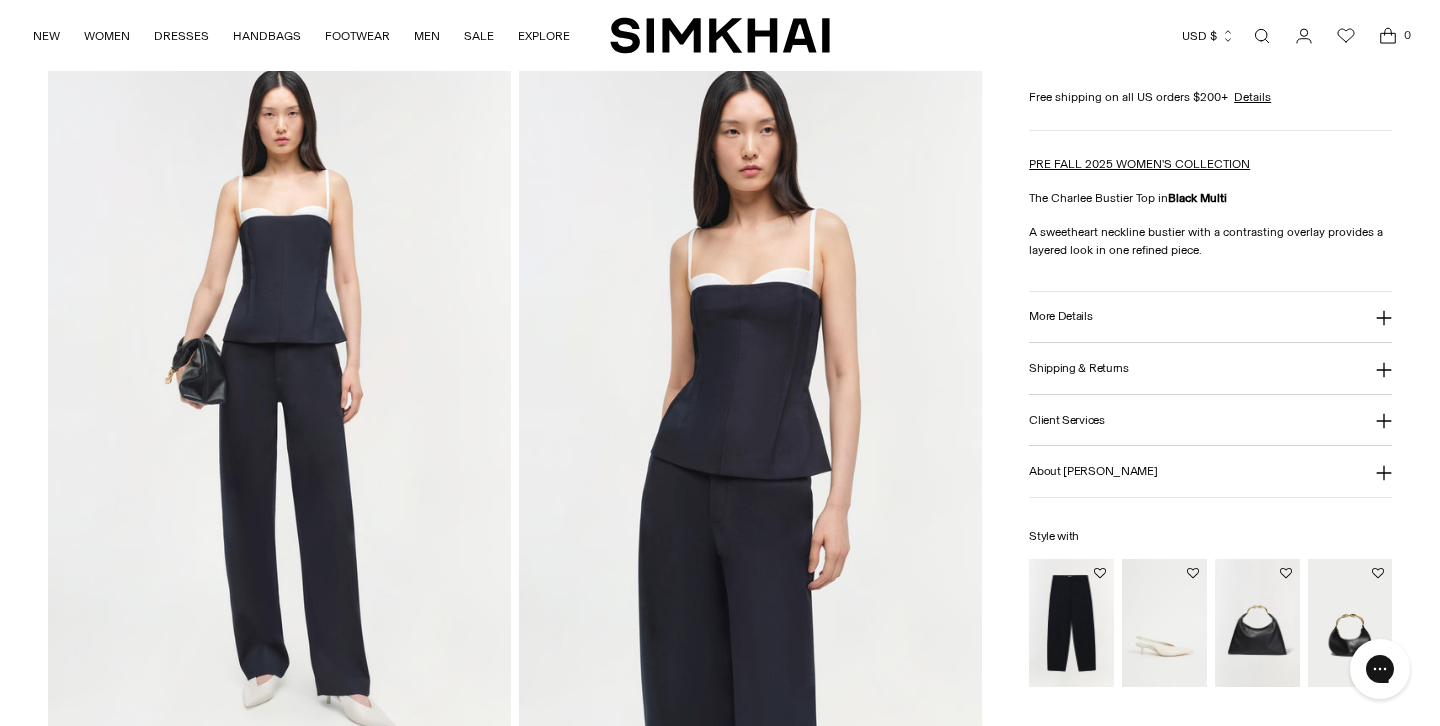 scroll, scrollTop: 756, scrollLeft: 0, axis: vertical 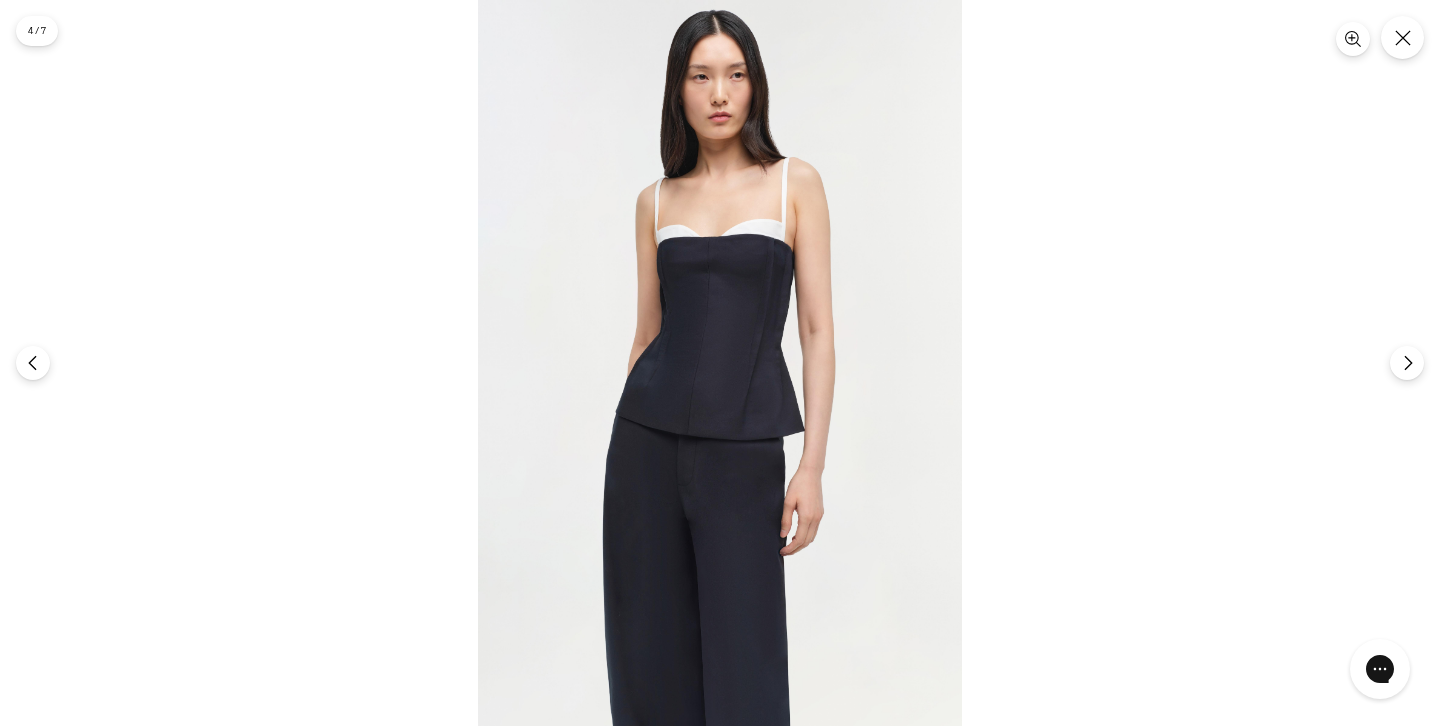 click at bounding box center [720, 363] 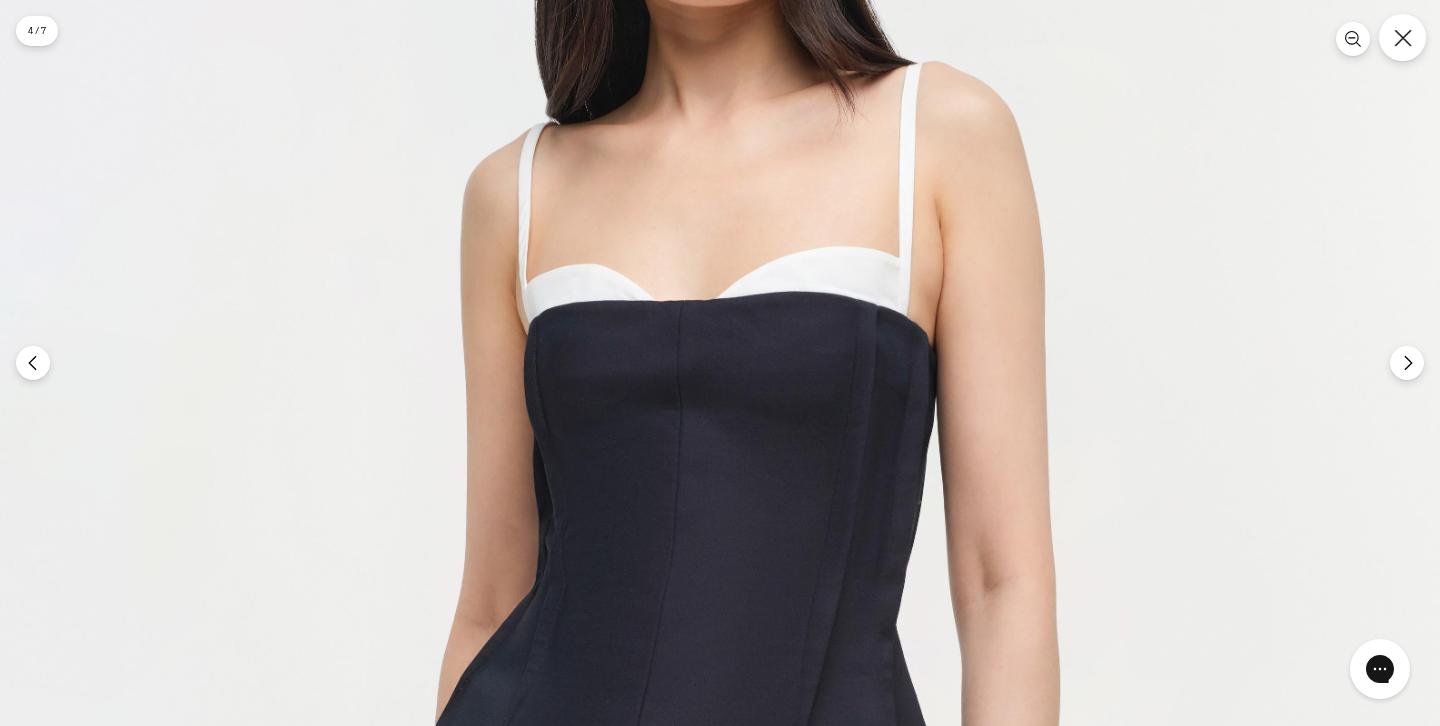 click 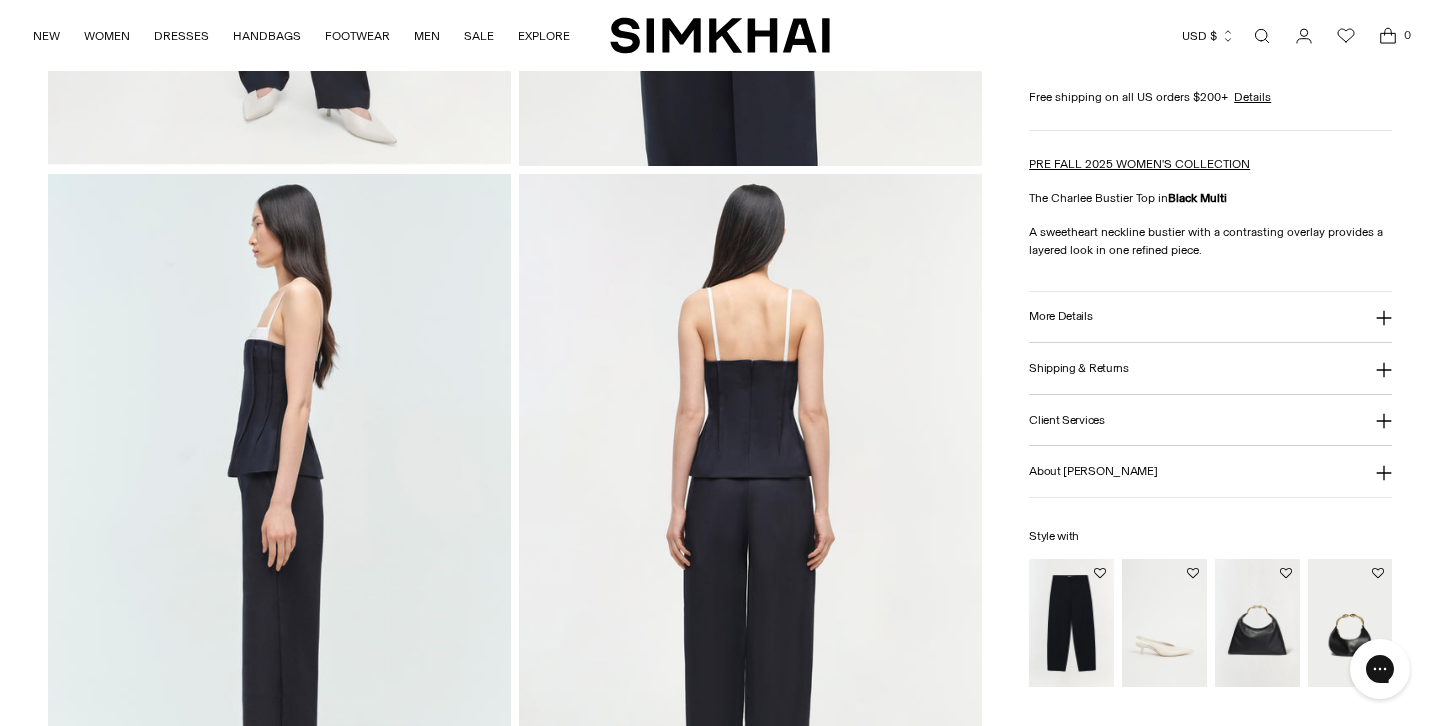 scroll, scrollTop: 1345, scrollLeft: 0, axis: vertical 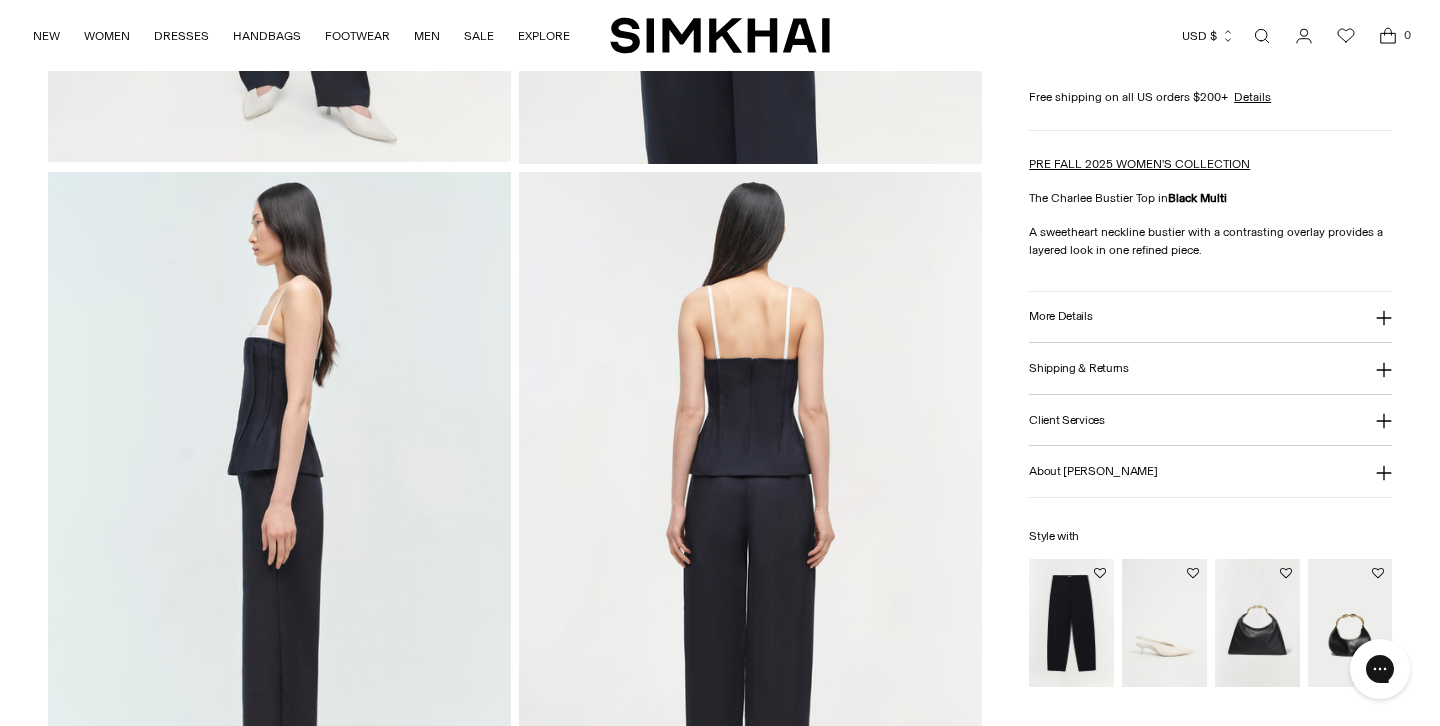 click on "More Details" at bounding box center (1210, 317) 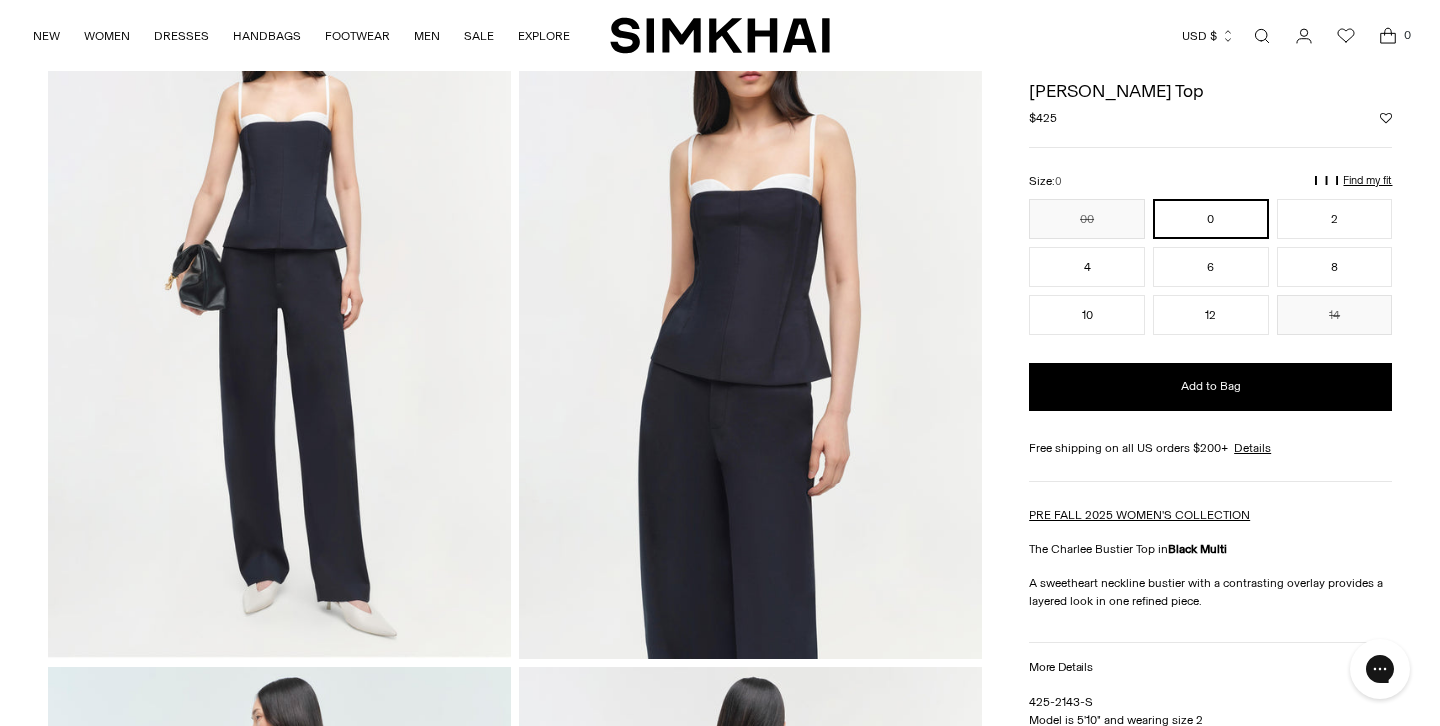 scroll, scrollTop: 792, scrollLeft: 0, axis: vertical 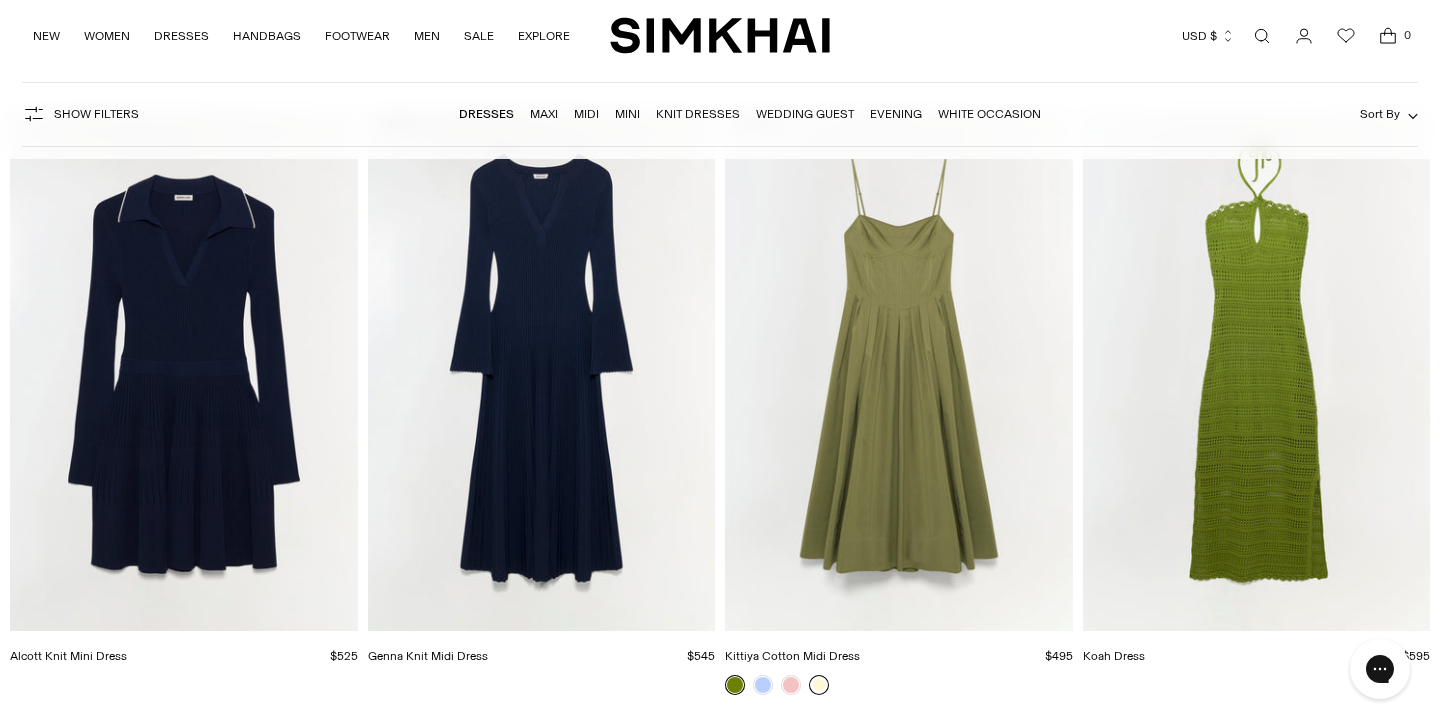 click at bounding box center (819, 685) 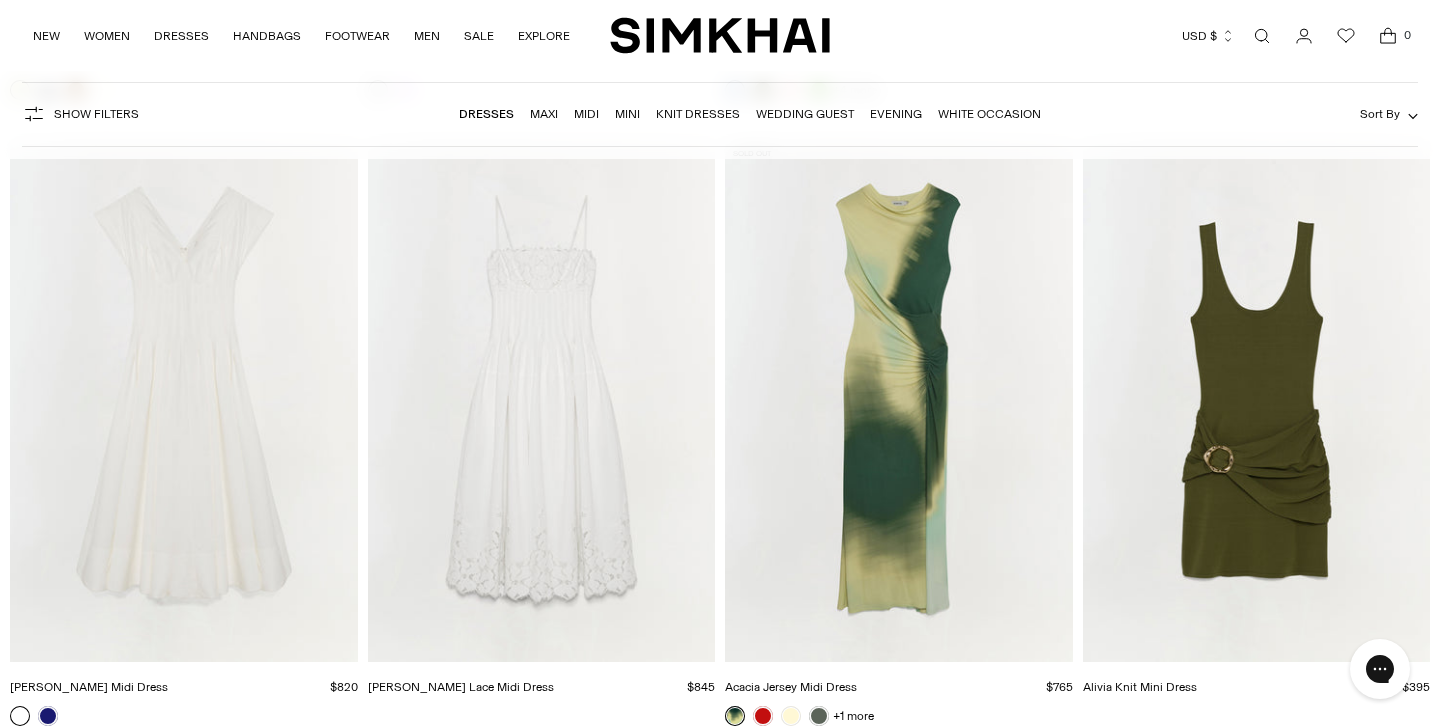 scroll, scrollTop: 4480, scrollLeft: 0, axis: vertical 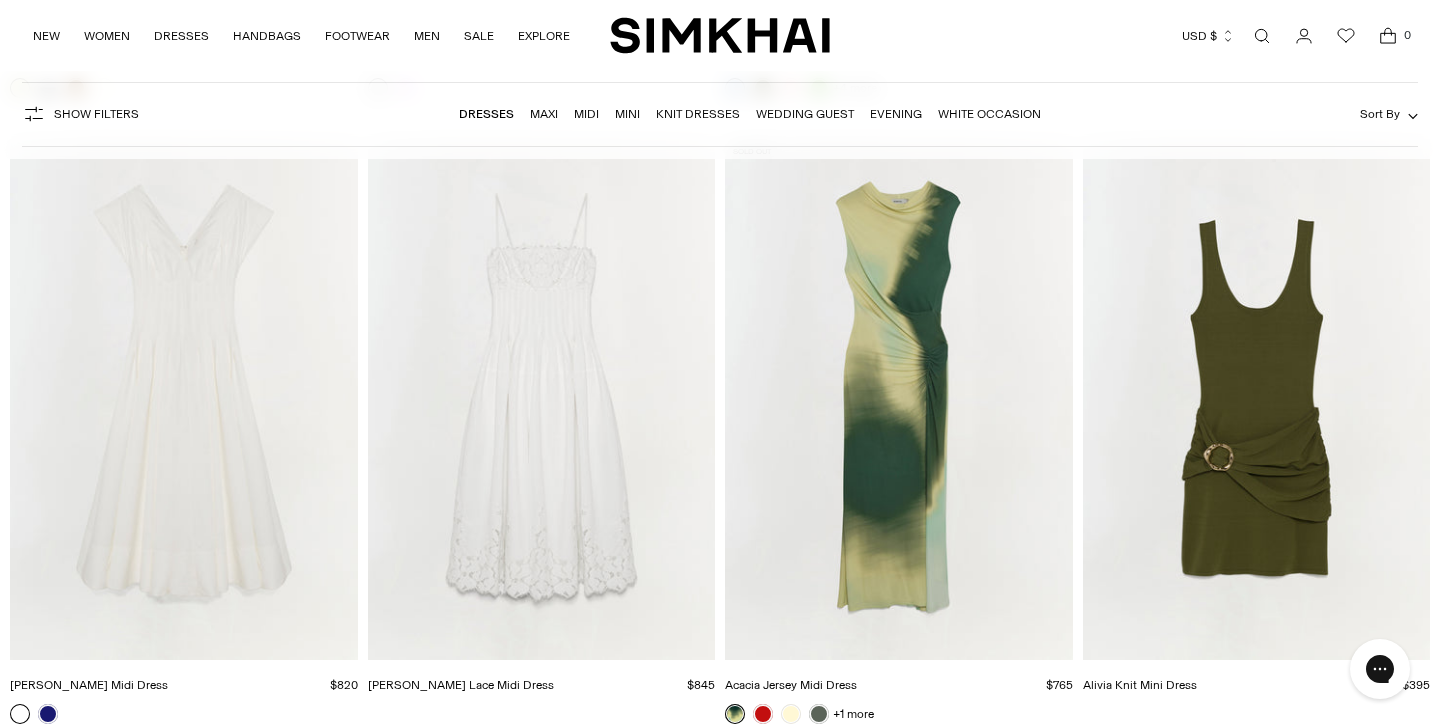 click at bounding box center (0, 0) 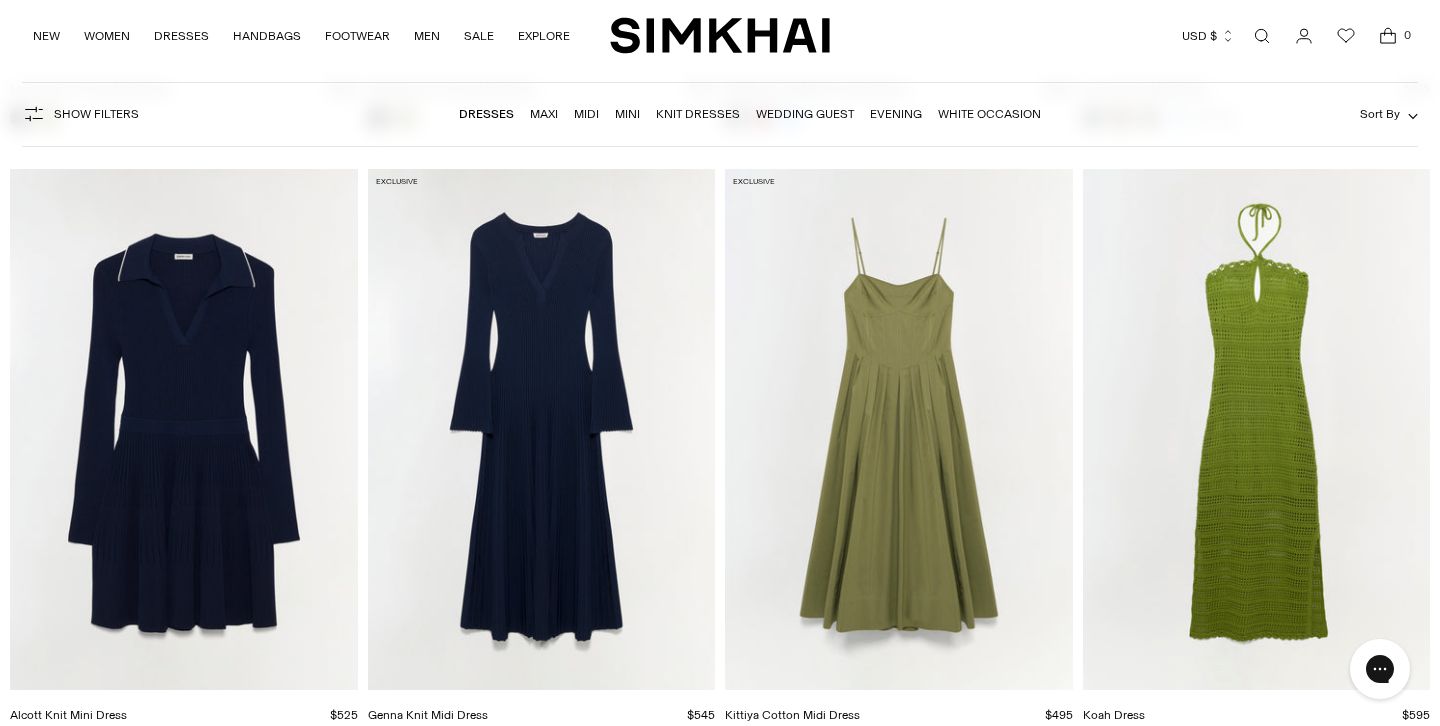 scroll, scrollTop: 12553, scrollLeft: 0, axis: vertical 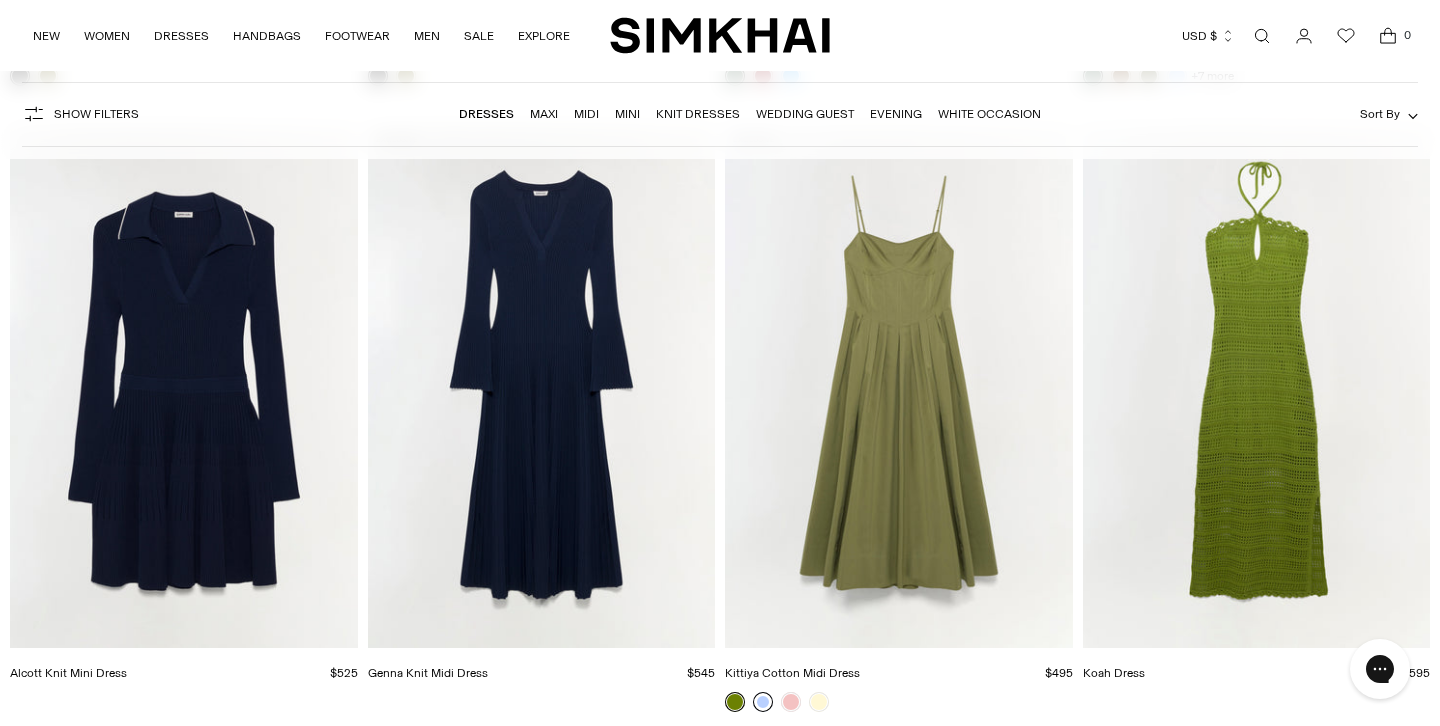 click at bounding box center (763, 702) 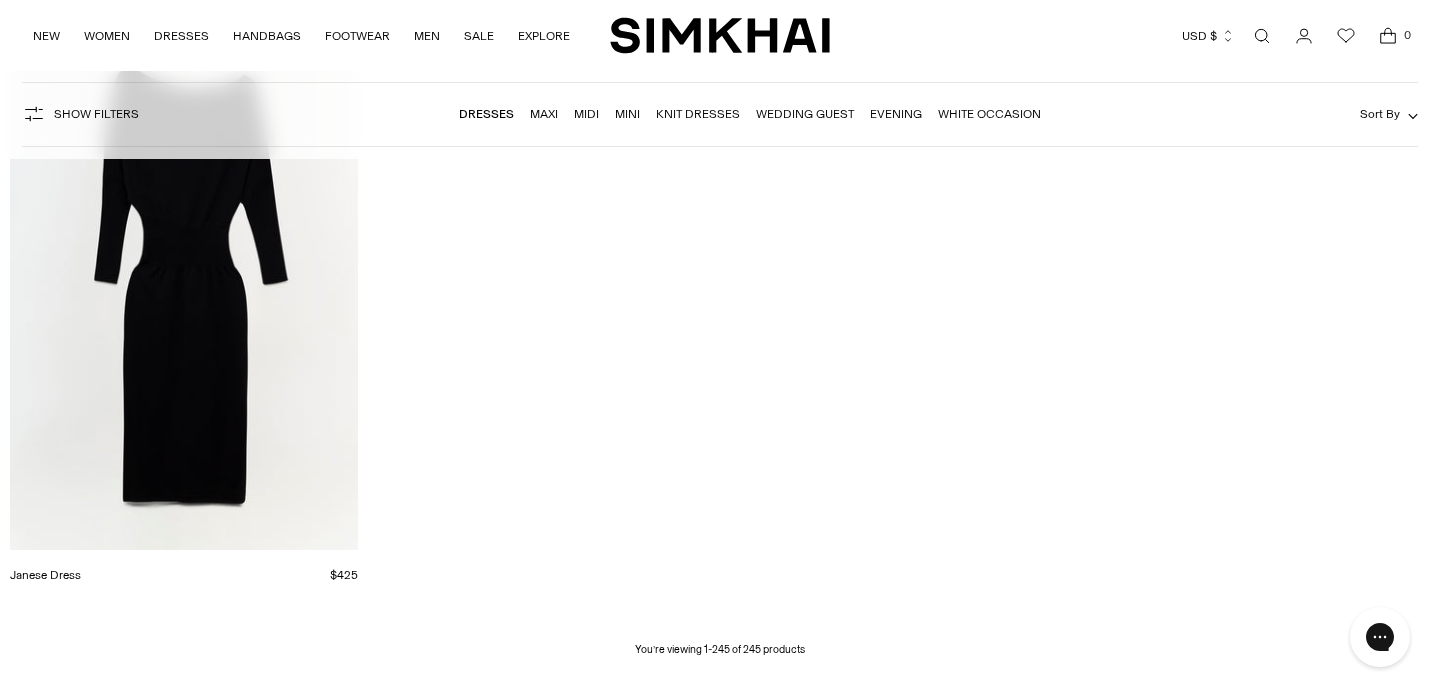 scroll, scrollTop: 38282, scrollLeft: 0, axis: vertical 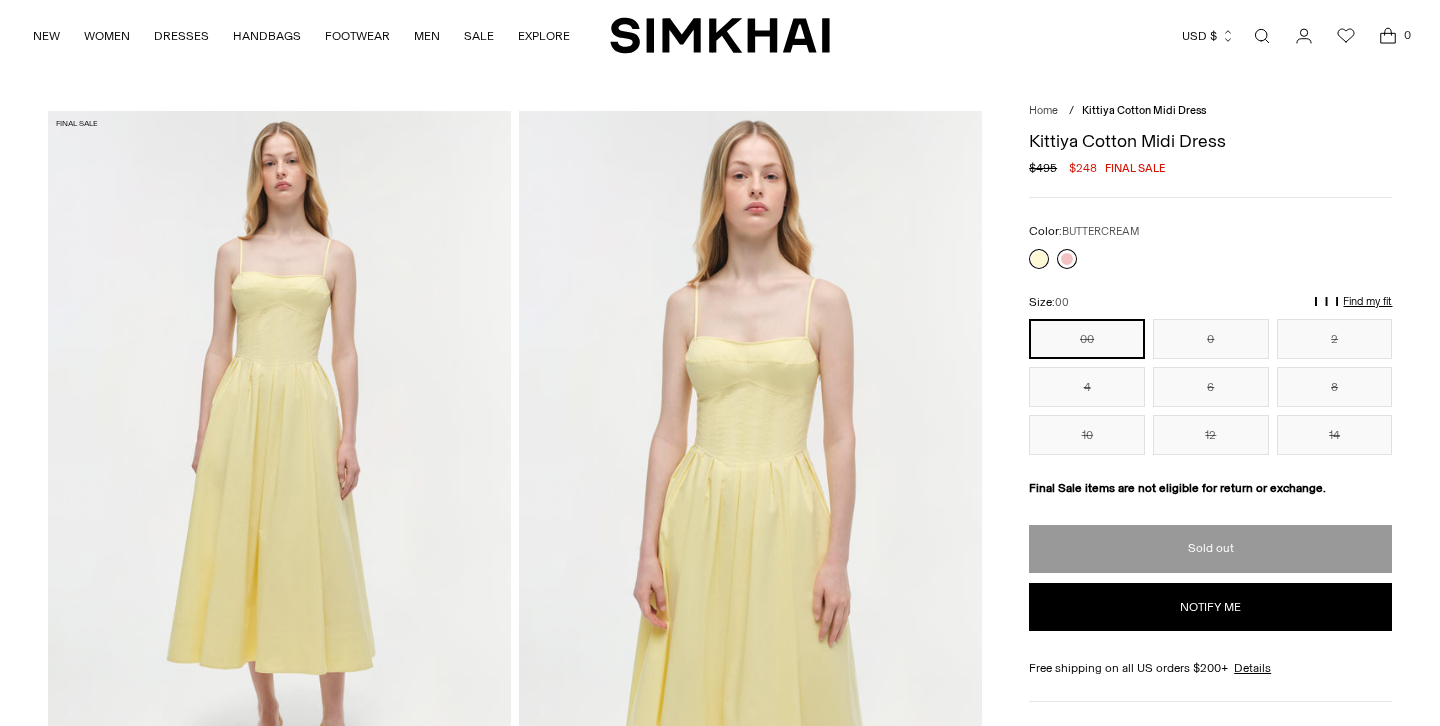 click at bounding box center [1067, 259] 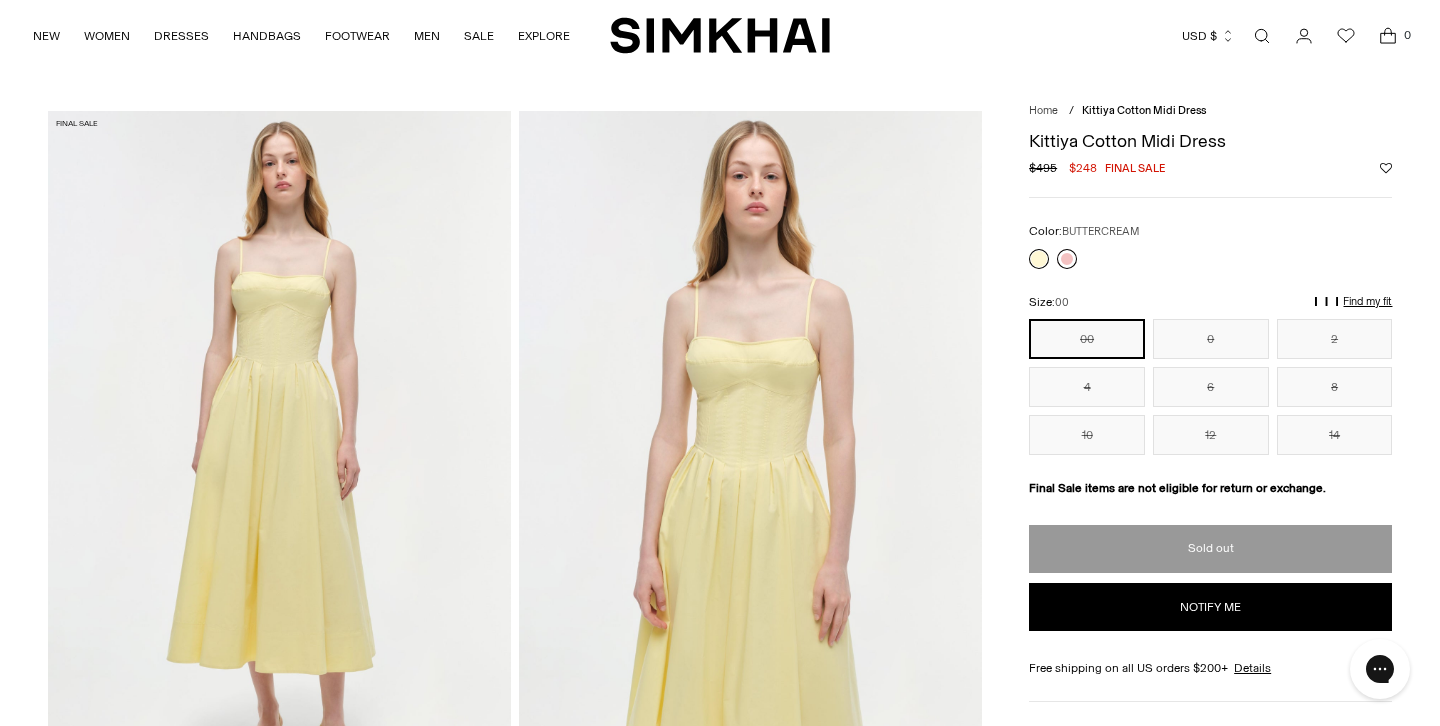 scroll, scrollTop: 0, scrollLeft: 0, axis: both 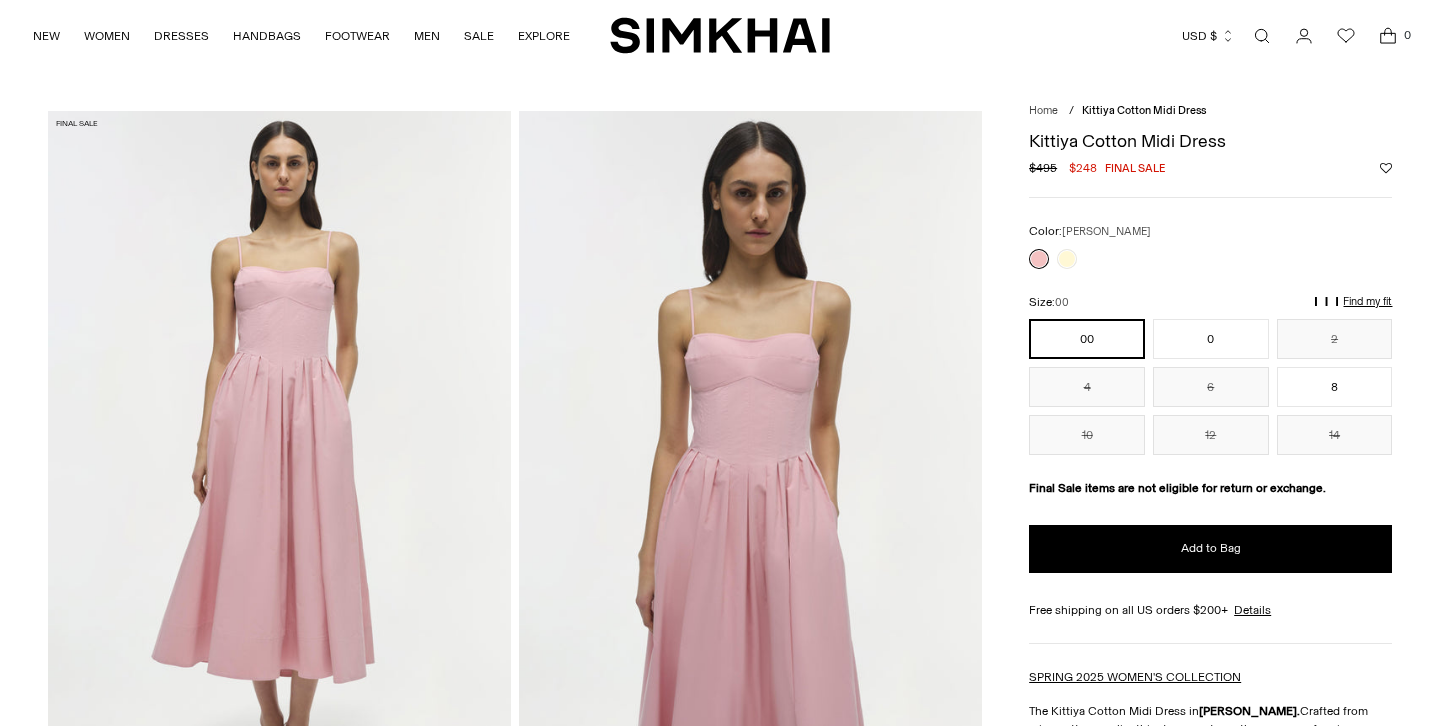 click at bounding box center (750, 458) 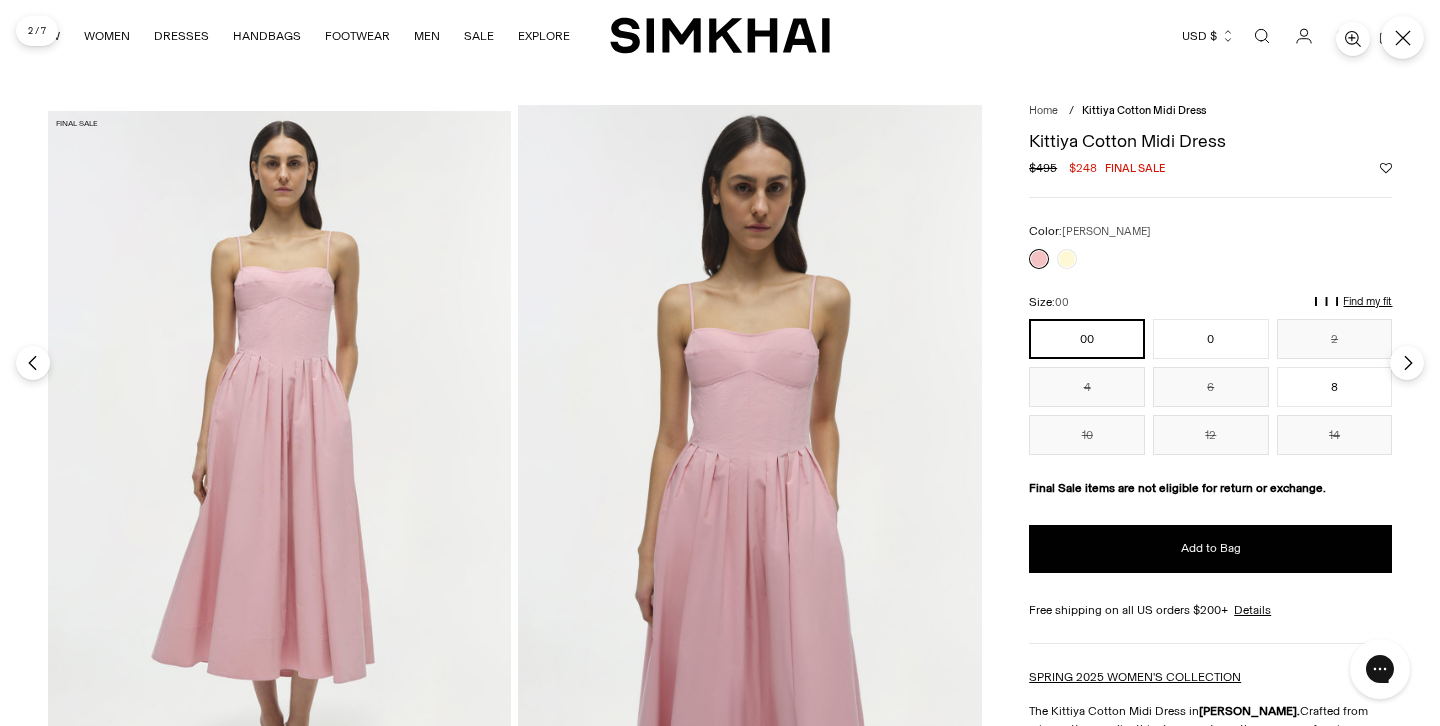 scroll, scrollTop: 0, scrollLeft: 0, axis: both 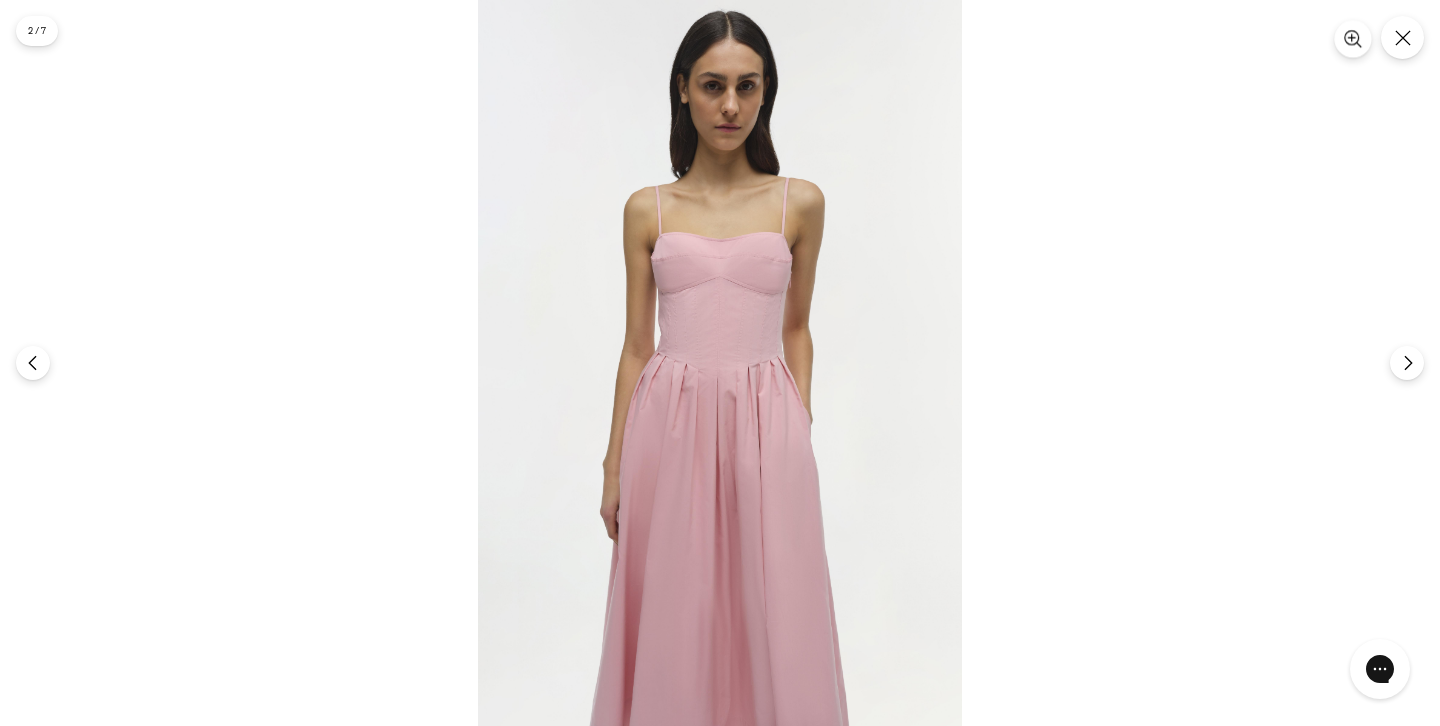 click 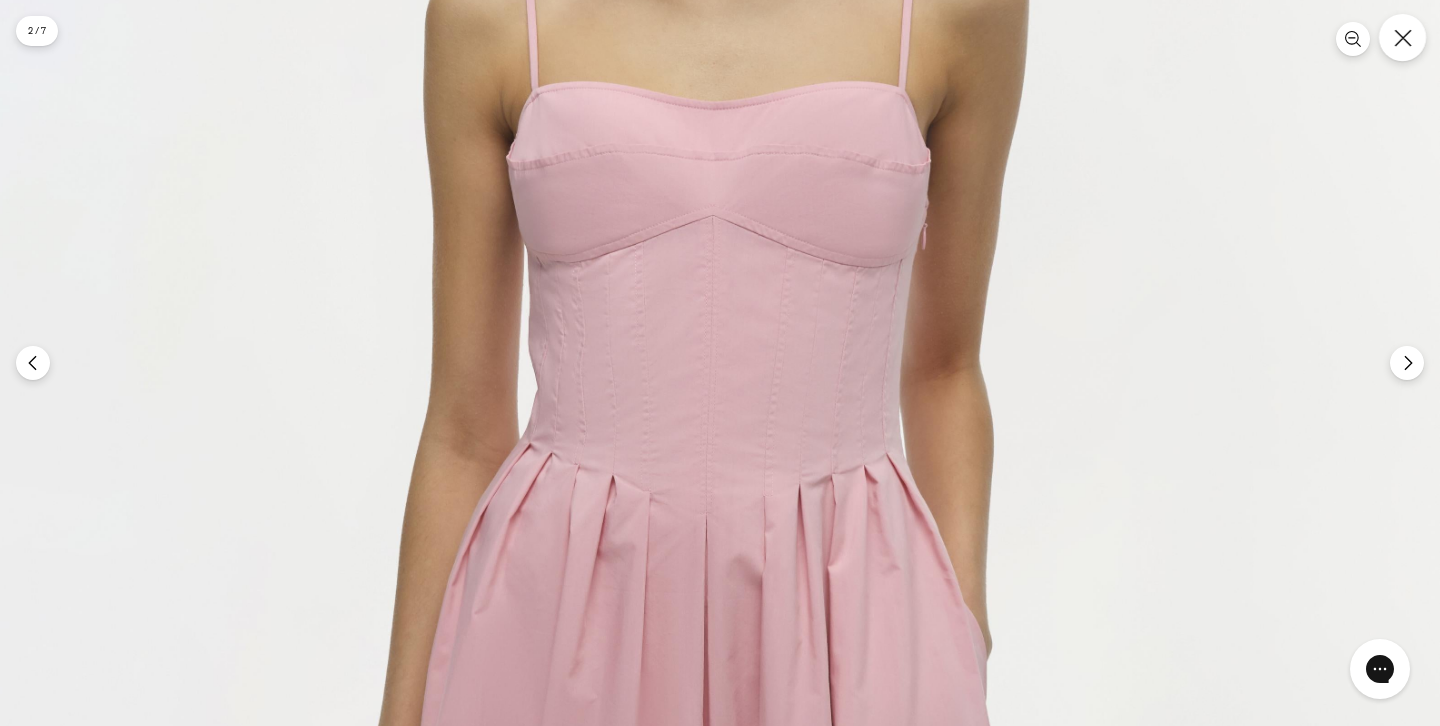 click 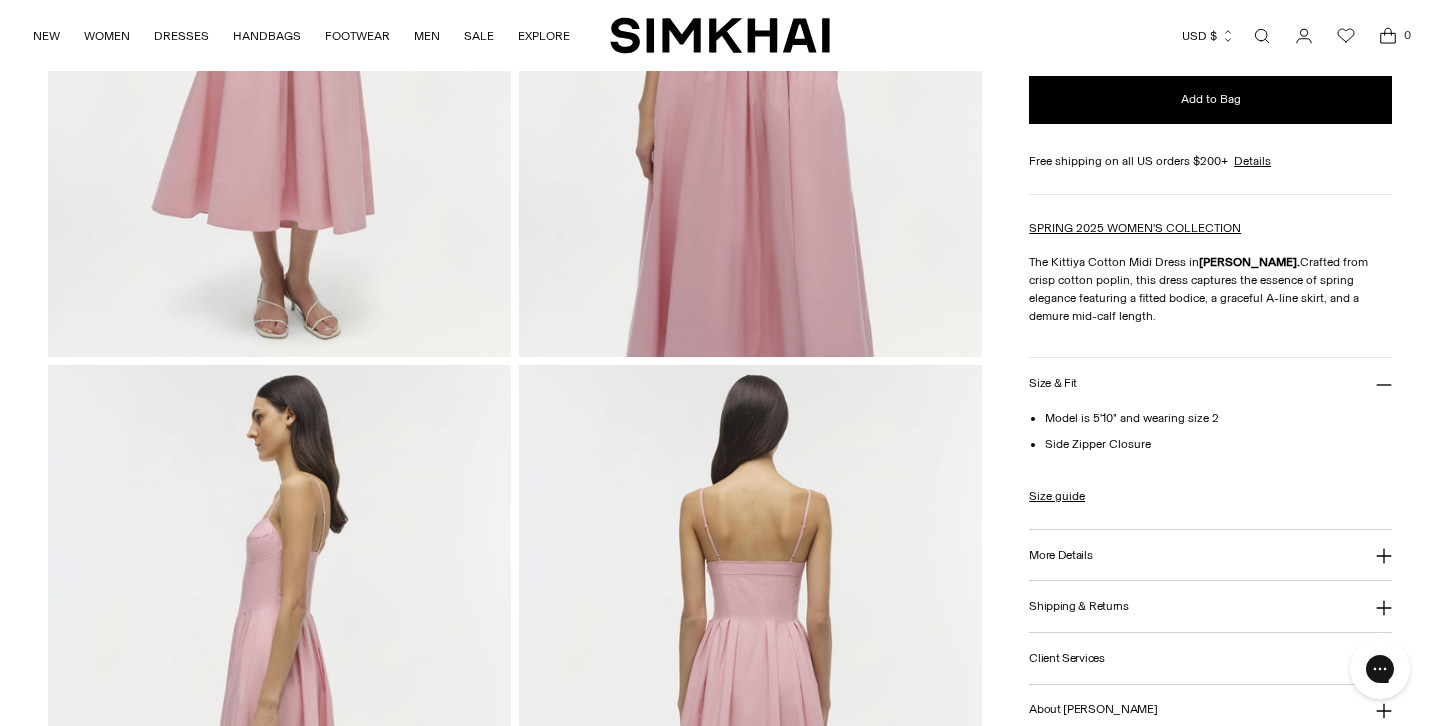 scroll, scrollTop: 0, scrollLeft: 0, axis: both 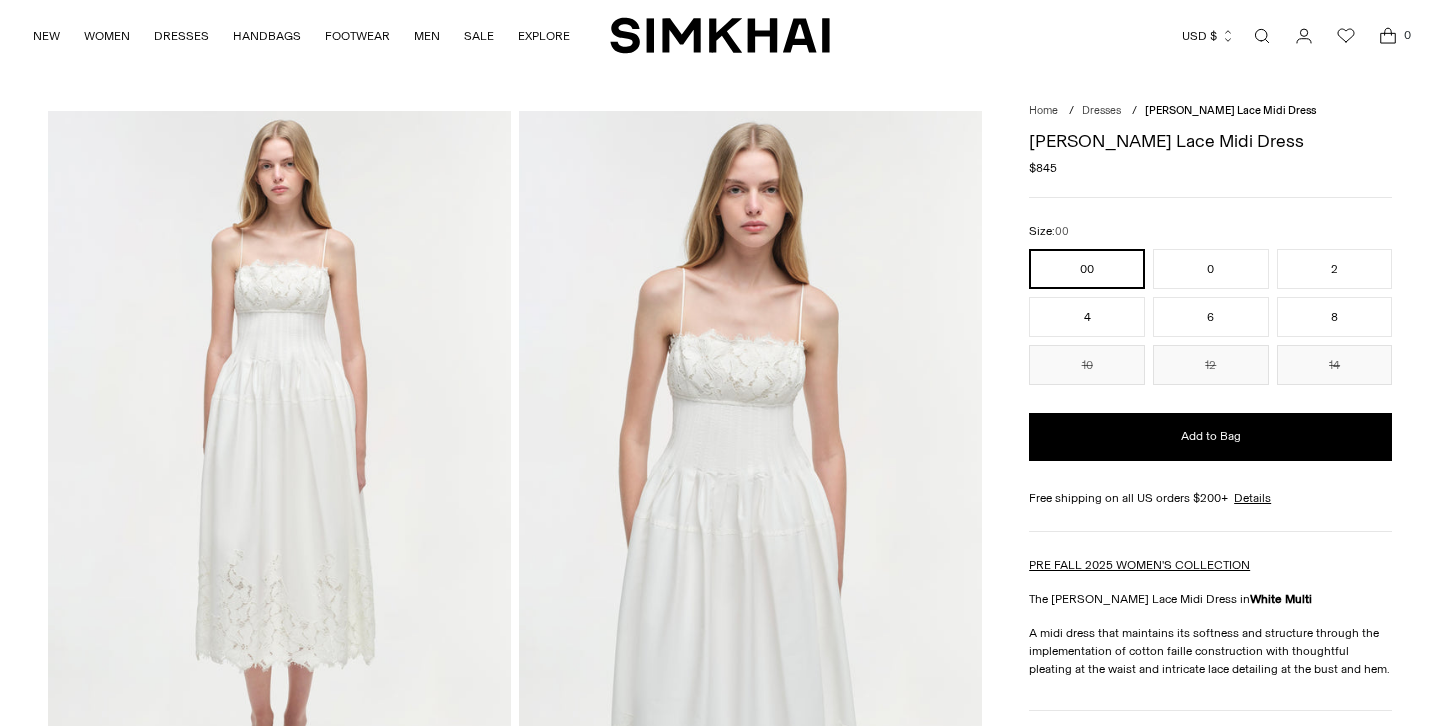 click at bounding box center [750, 458] 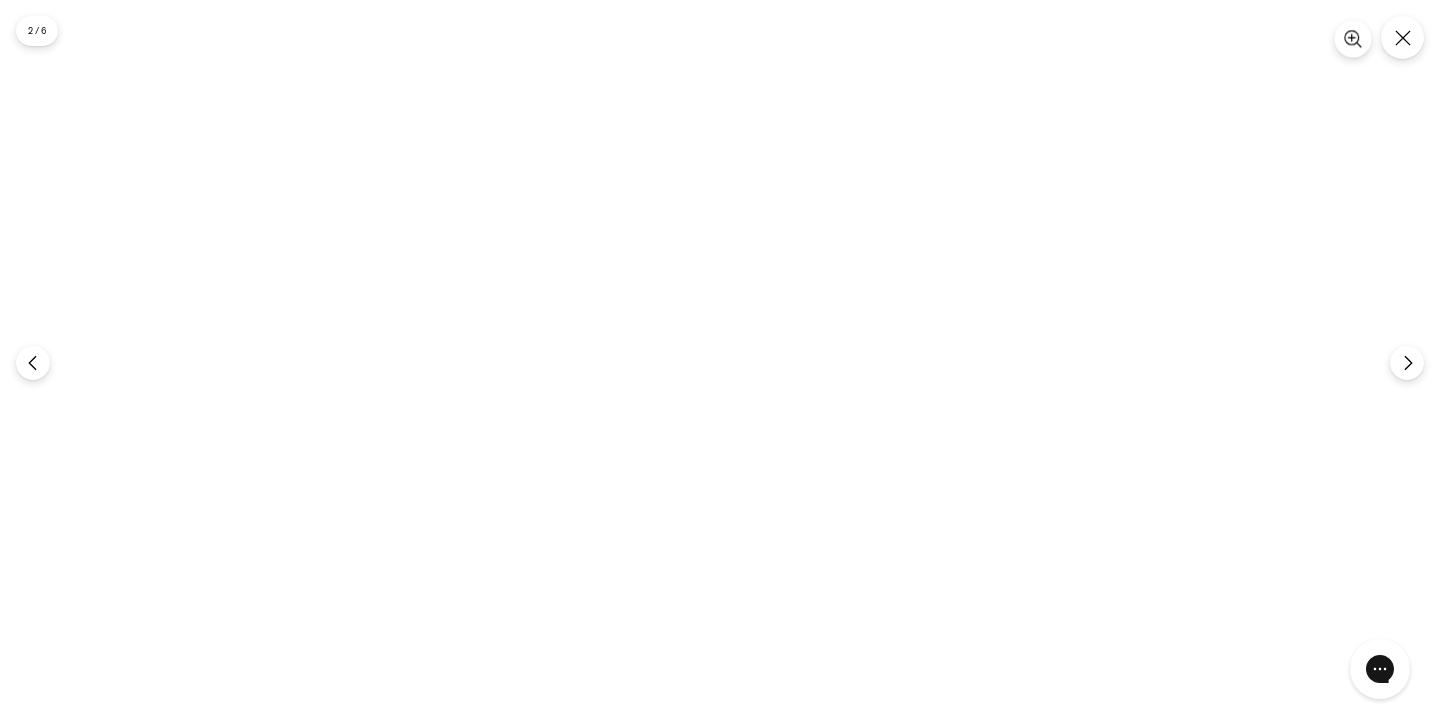 scroll, scrollTop: 0, scrollLeft: 0, axis: both 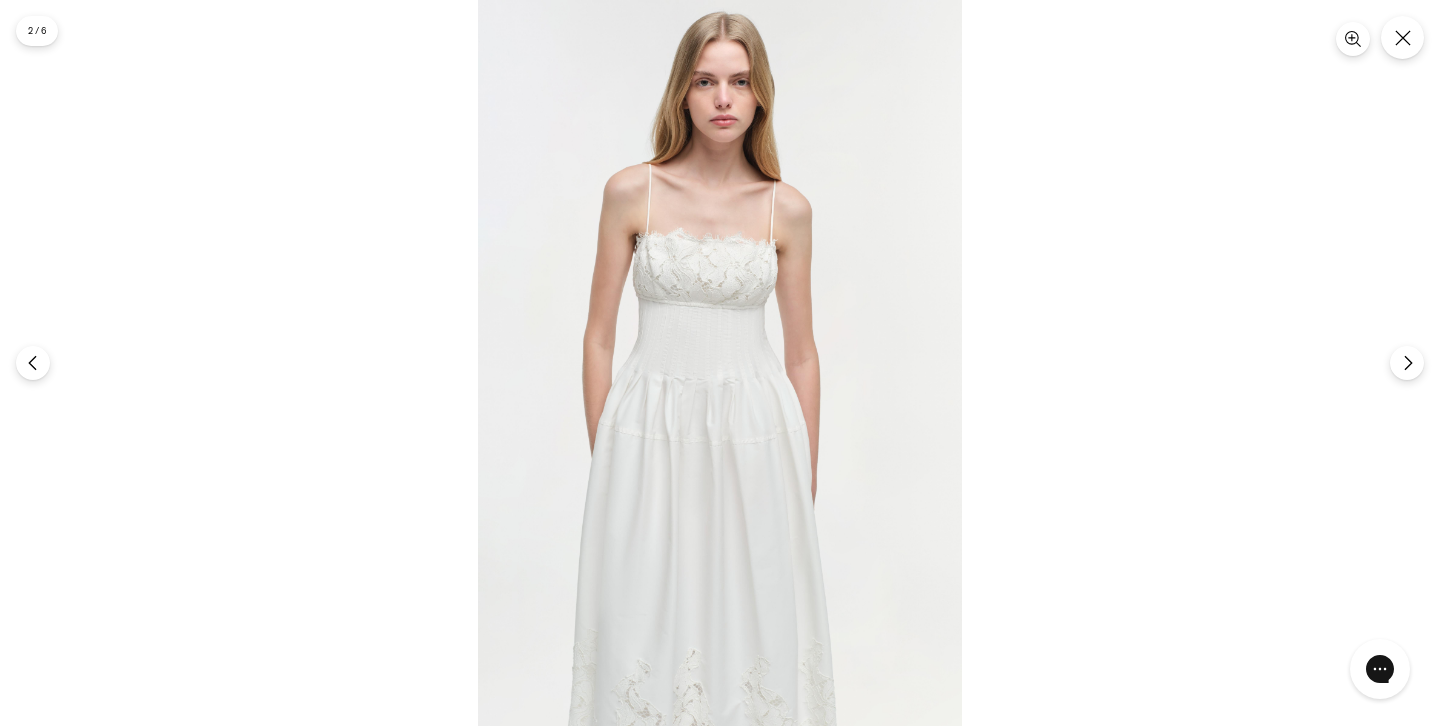 click at bounding box center [720, 363] 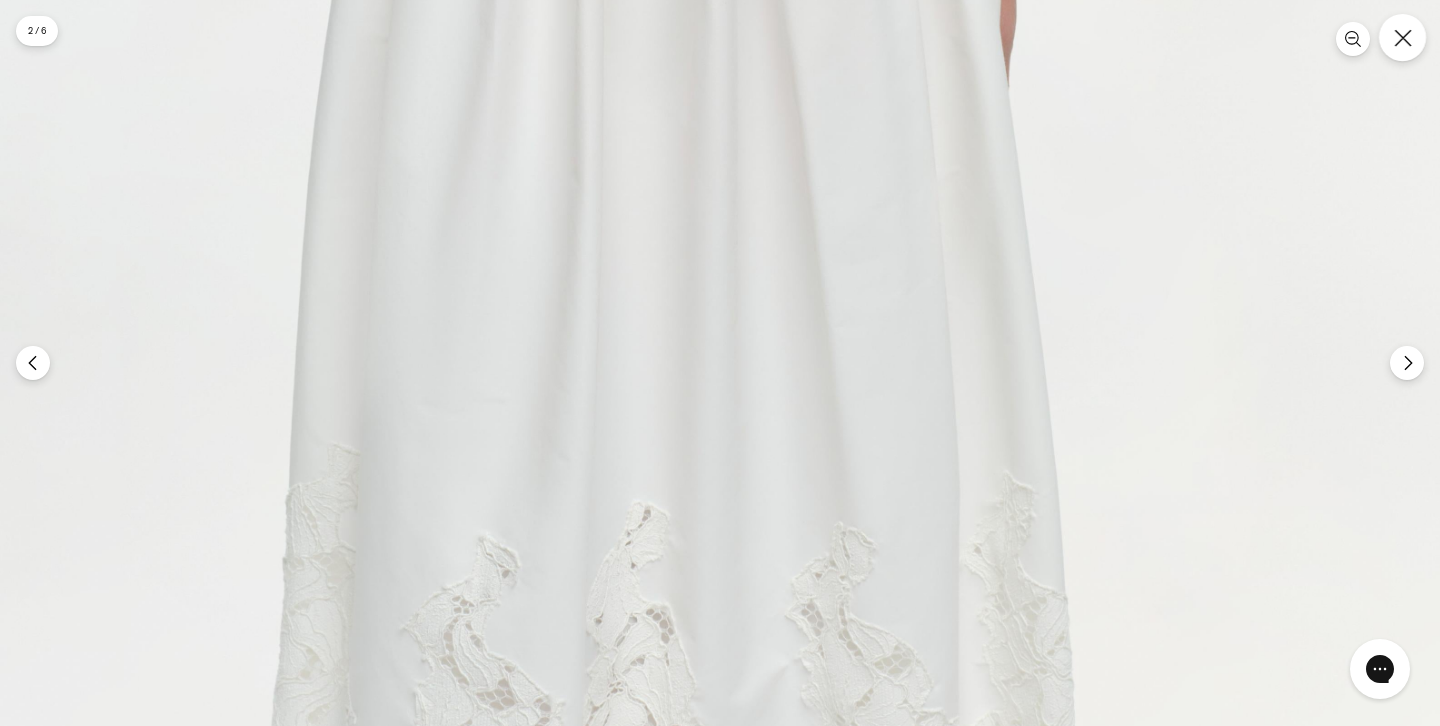 click 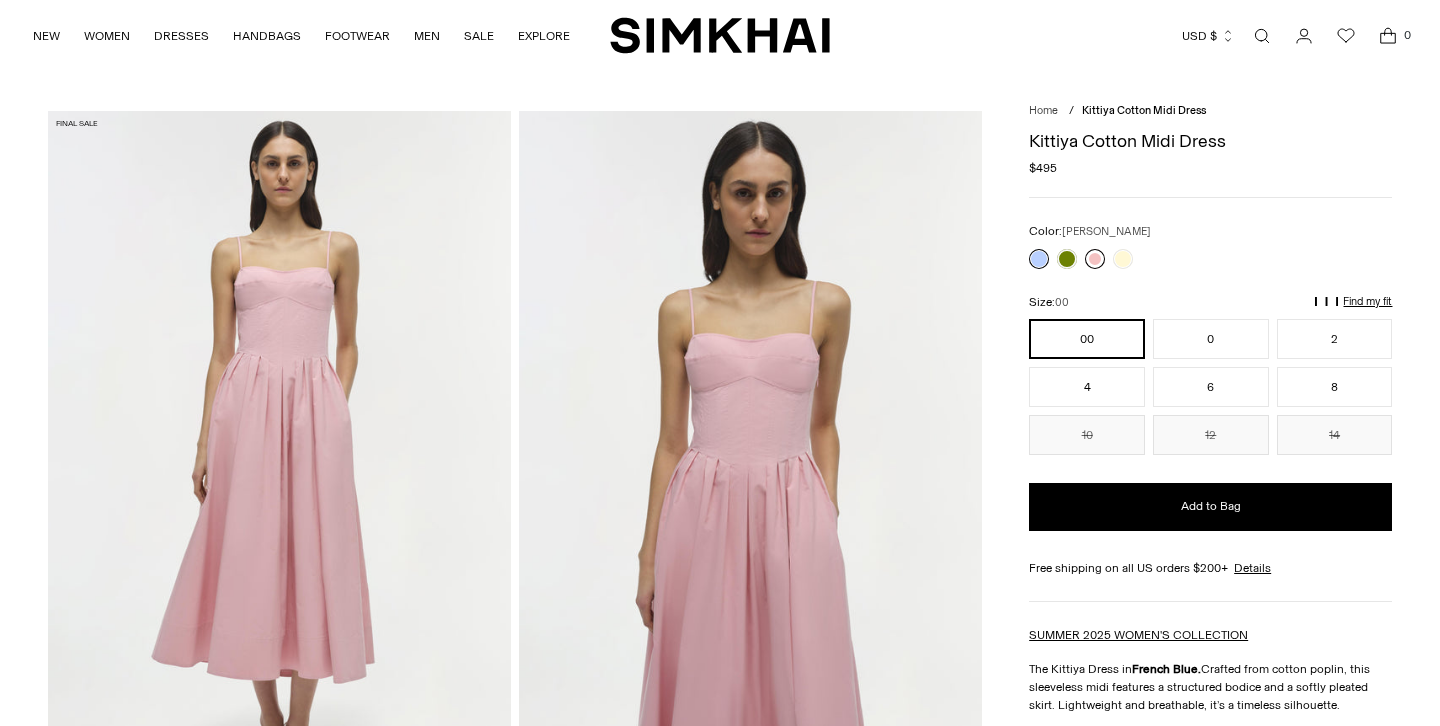 click at bounding box center (1095, 259) 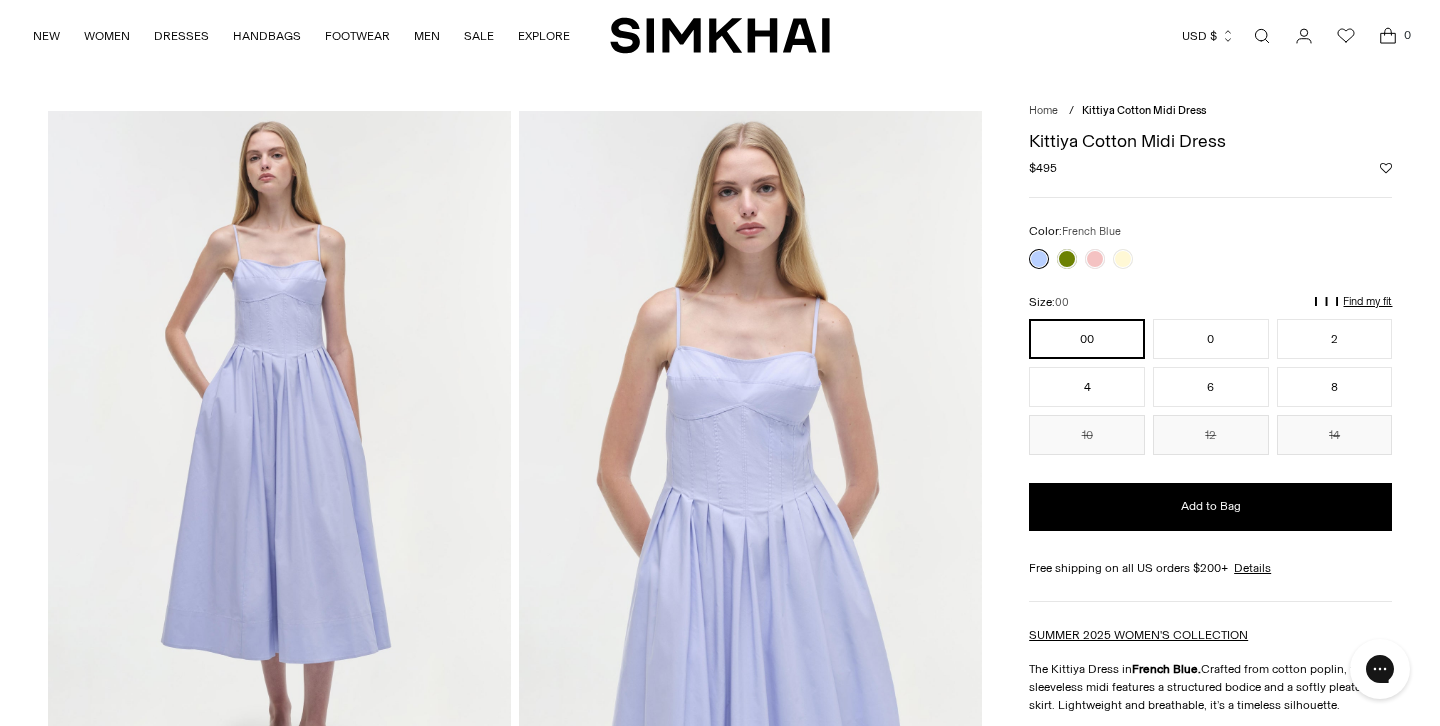 scroll, scrollTop: 0, scrollLeft: 0, axis: both 